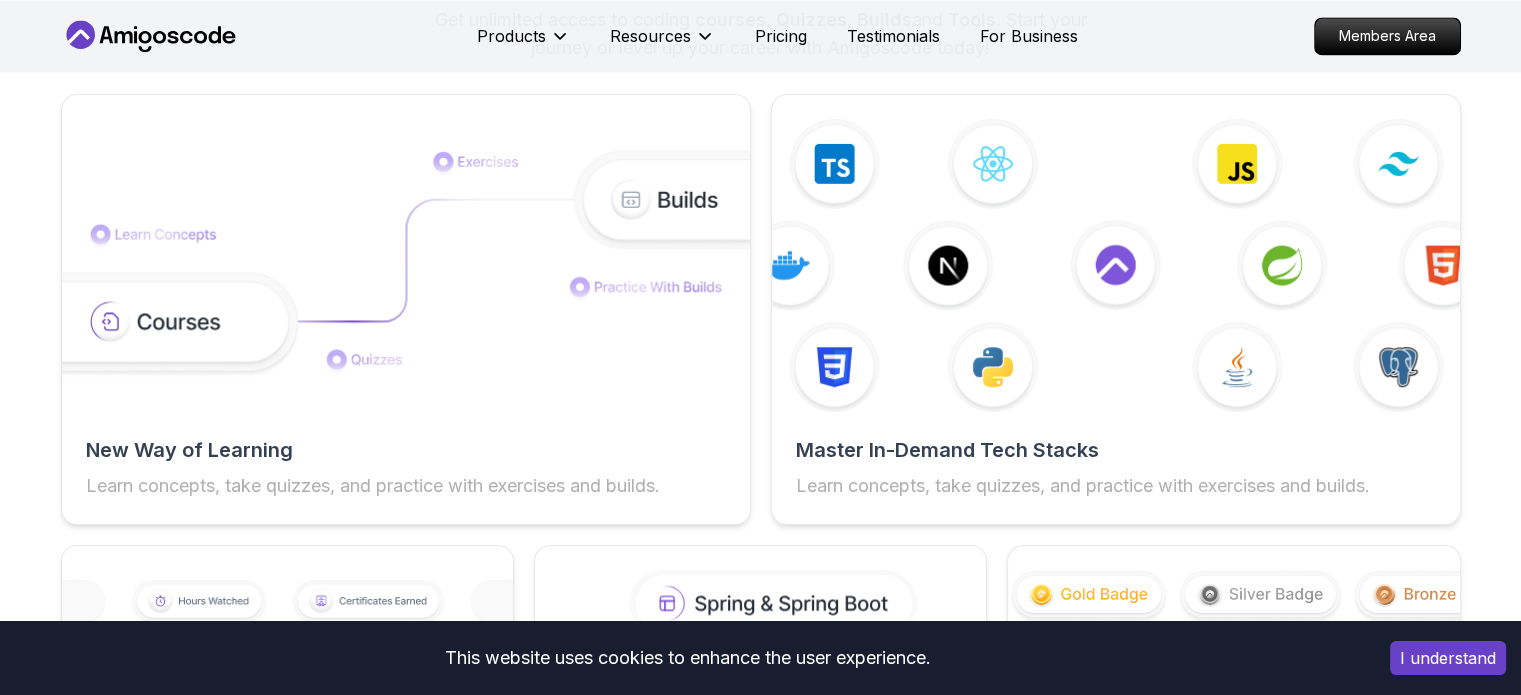 scroll, scrollTop: 3539, scrollLeft: 0, axis: vertical 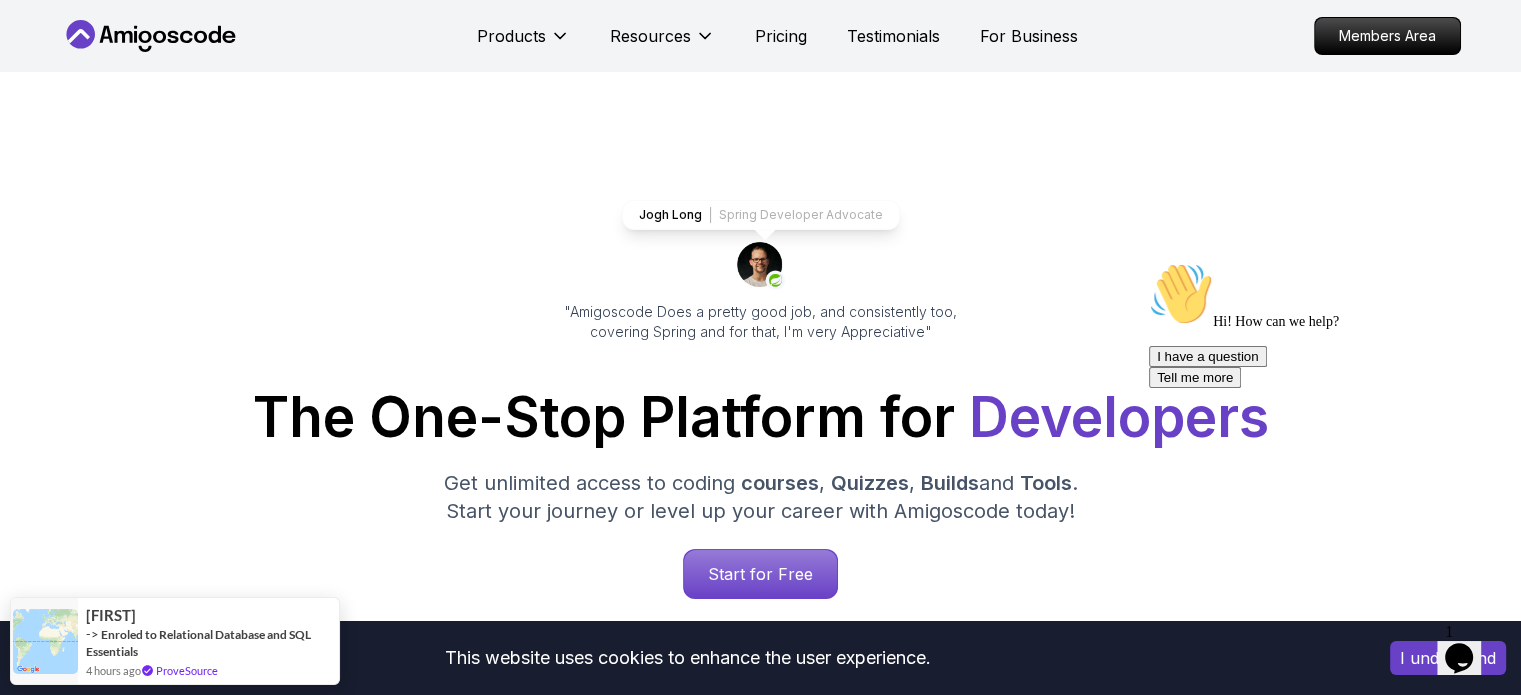 click on "This website uses cookies to enhance the user experience. I understand Products Resources Pricing Testimonials For Business Members Area Products Resources Pricing Testimonials For Business Members Area [FIRST] Spring Developer Advocate "Amigoscode Does a pretty good job, and consistently too, covering Spring and for that, I'm very Appreciative" The One-Stop Platform for   Developers Get unlimited access to coding   courses ,   Quizzes ,   Builds  and   Tools . Start your journey or level up your career with Amigoscode today! Start for Free https://amigoscode.com/dashboard OUR AMIGO STUDENTS WORK IN TOP COMPANIES Courses Builds Discover Amigoscode's Latest   Premium Courses! Get unlimited access to coding   courses ,   Quizzes ,   Builds  and   Tools . Start your journey or level up your career with Amigoscode today! Browse all  courses Advanced Spring Boot Pro Dive deep into Spring Boot with our advanced course, designed to take your skills from intermediate to expert level. NEW Spring Boot for Beginners" at bounding box center (760, 5860) 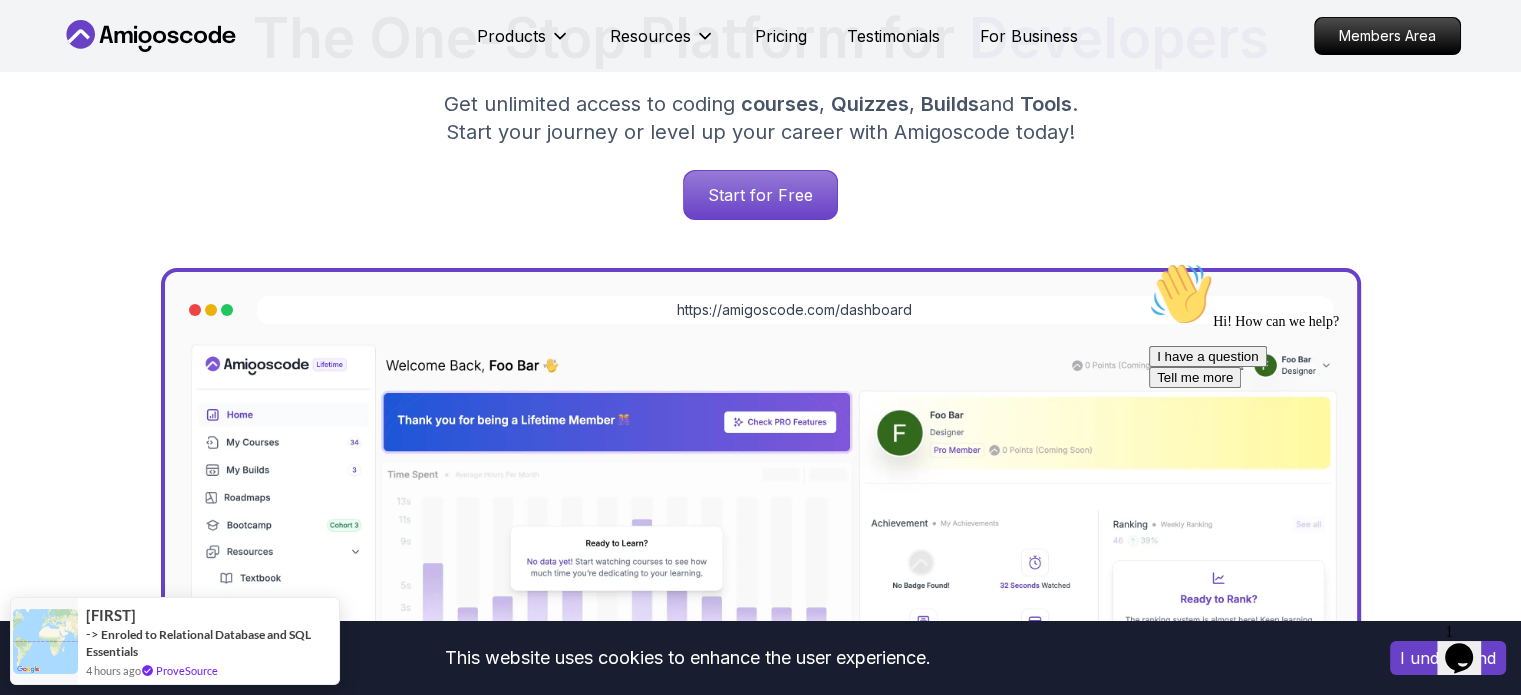scroll, scrollTop: 368, scrollLeft: 0, axis: vertical 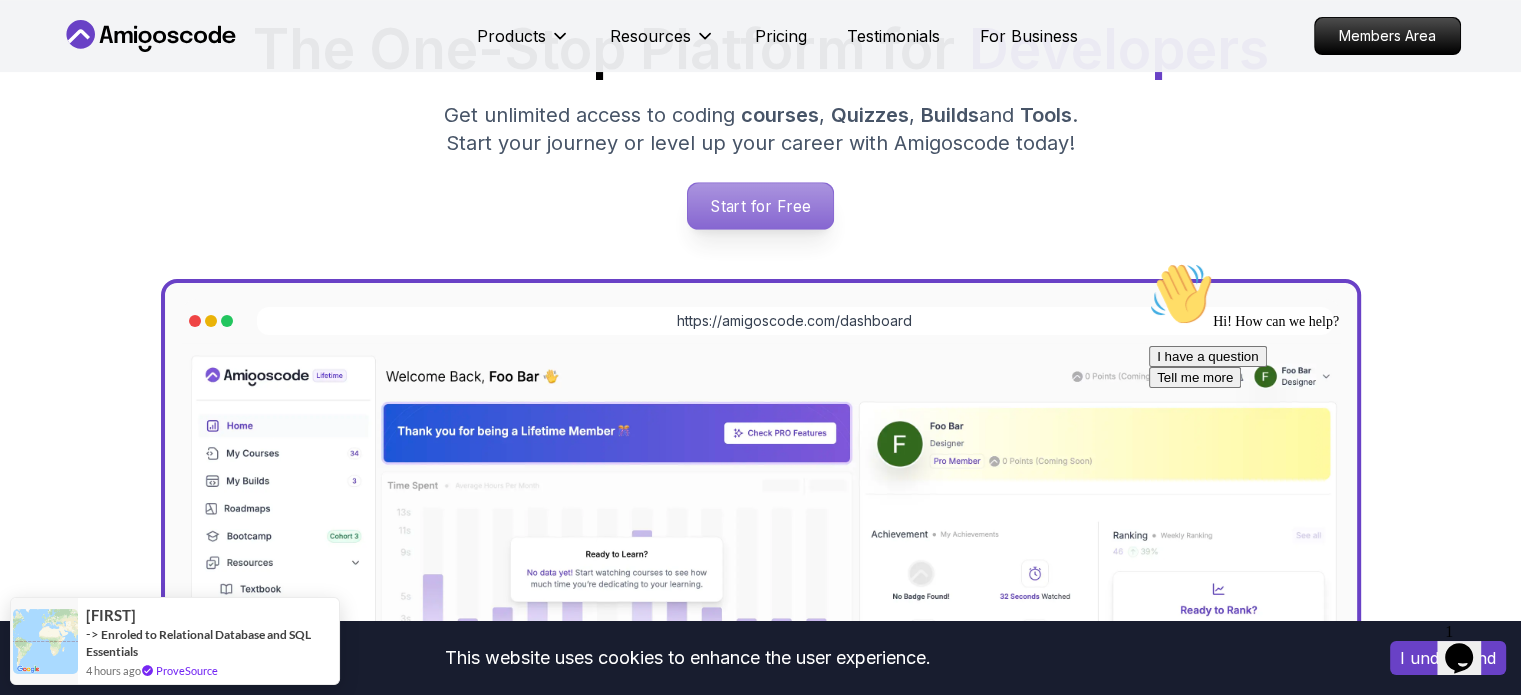click on "Start for Free" at bounding box center [760, 206] 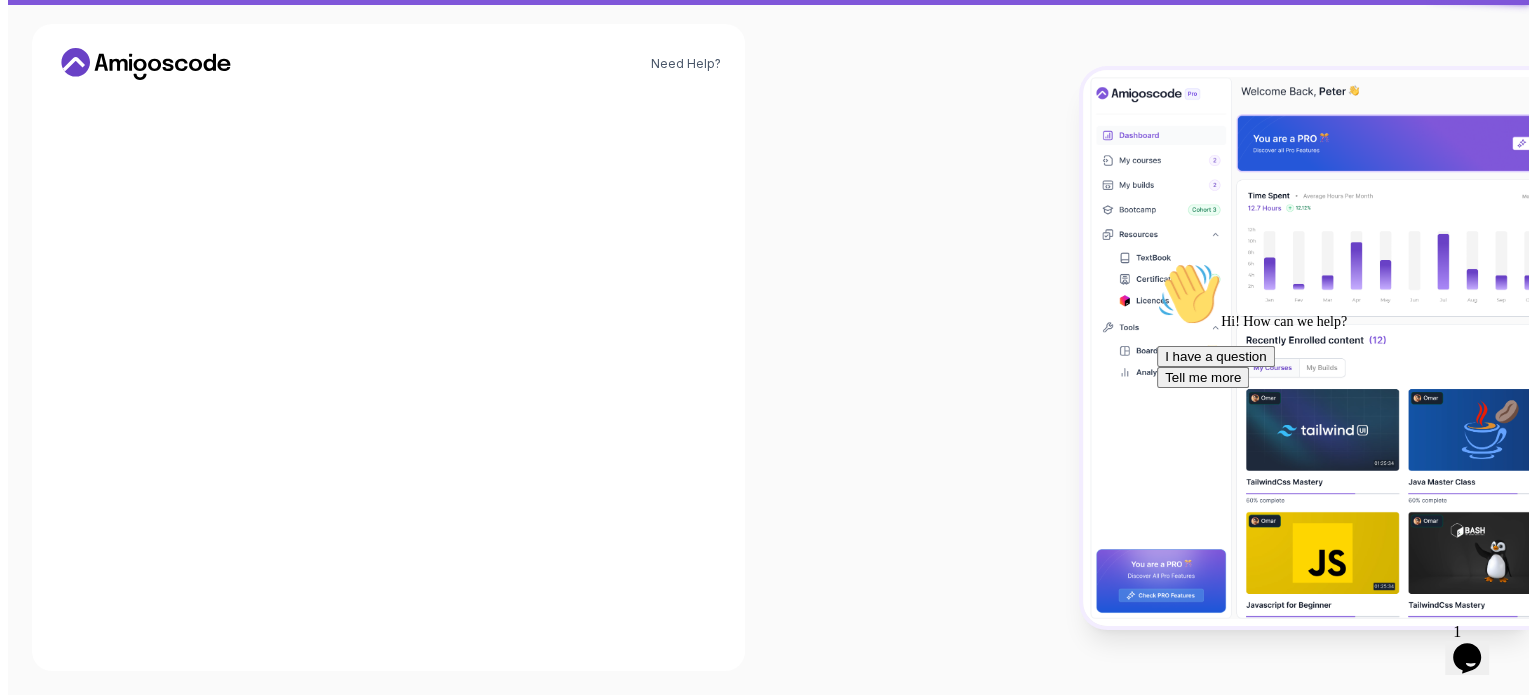 scroll, scrollTop: 0, scrollLeft: 0, axis: both 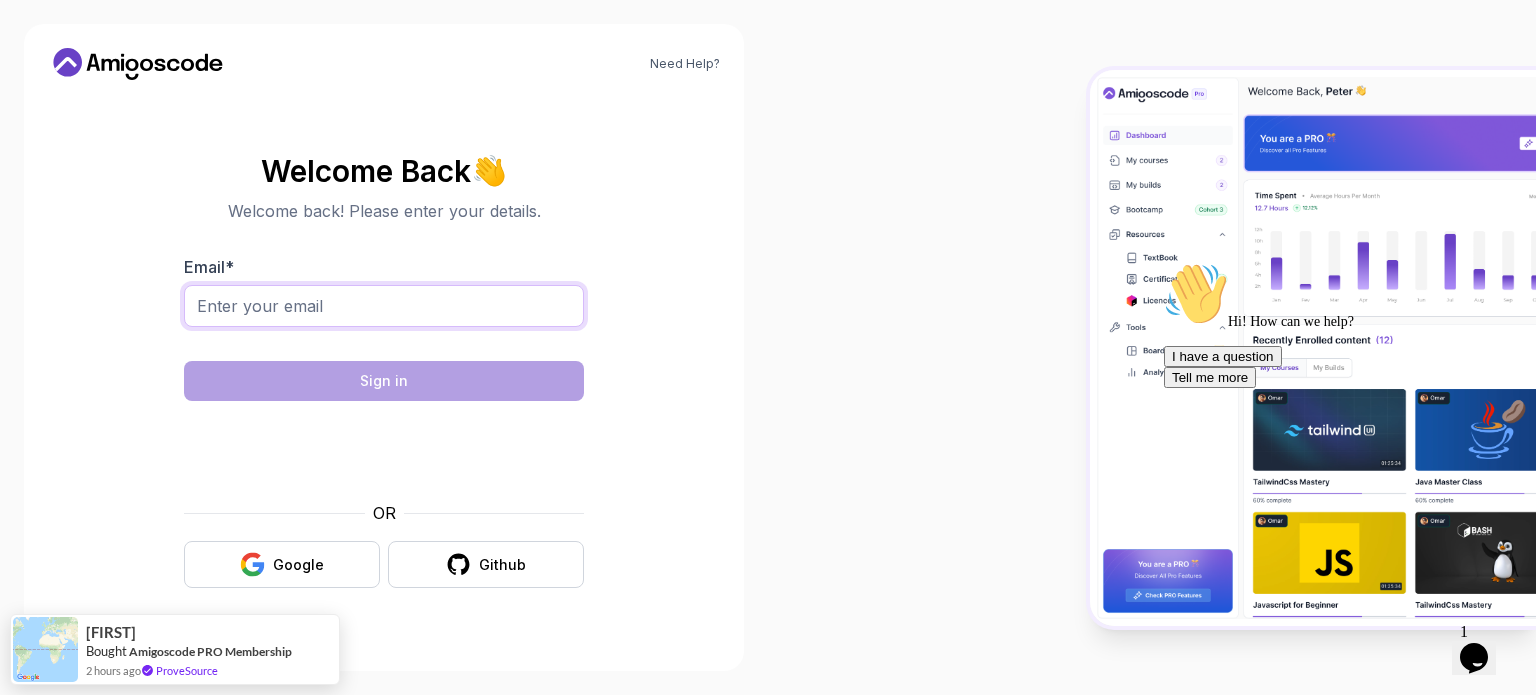 click on "Email *" at bounding box center (384, 306) 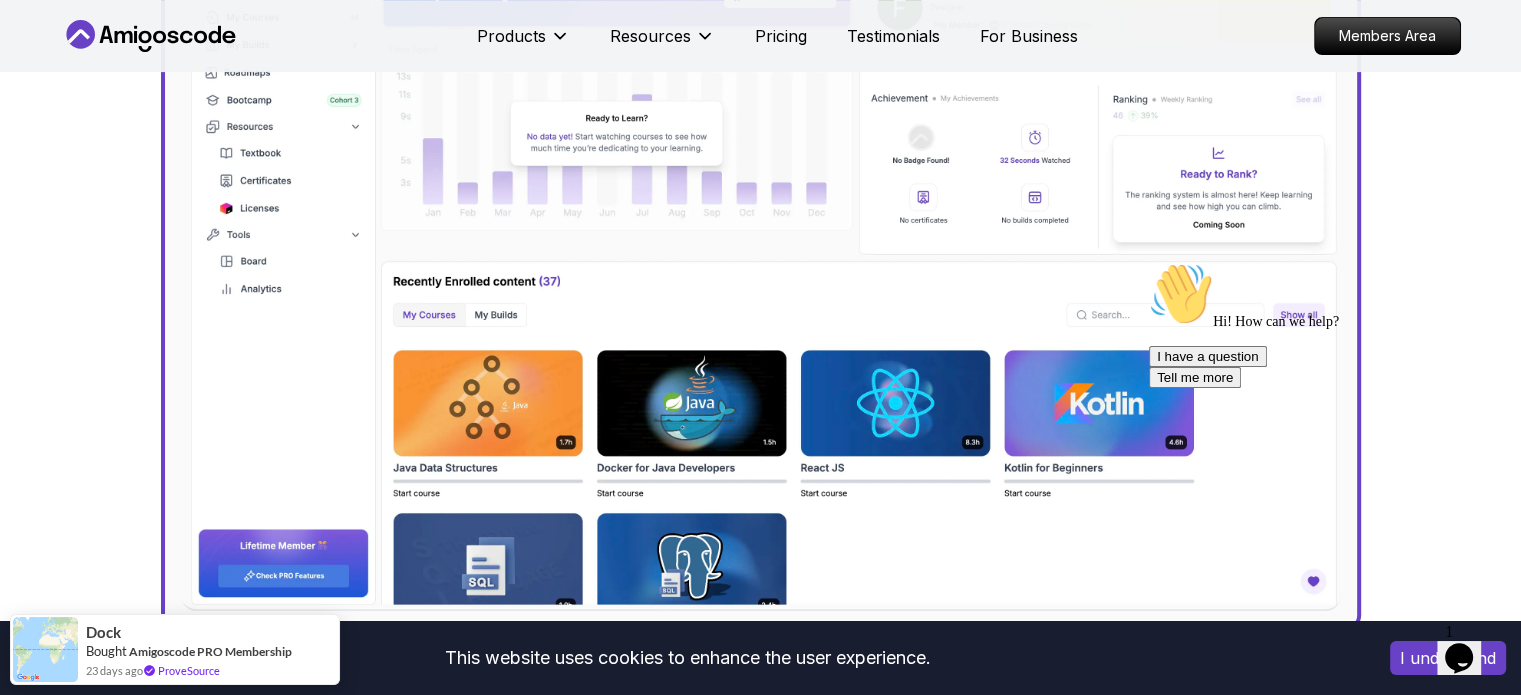scroll, scrollTop: 838, scrollLeft: 0, axis: vertical 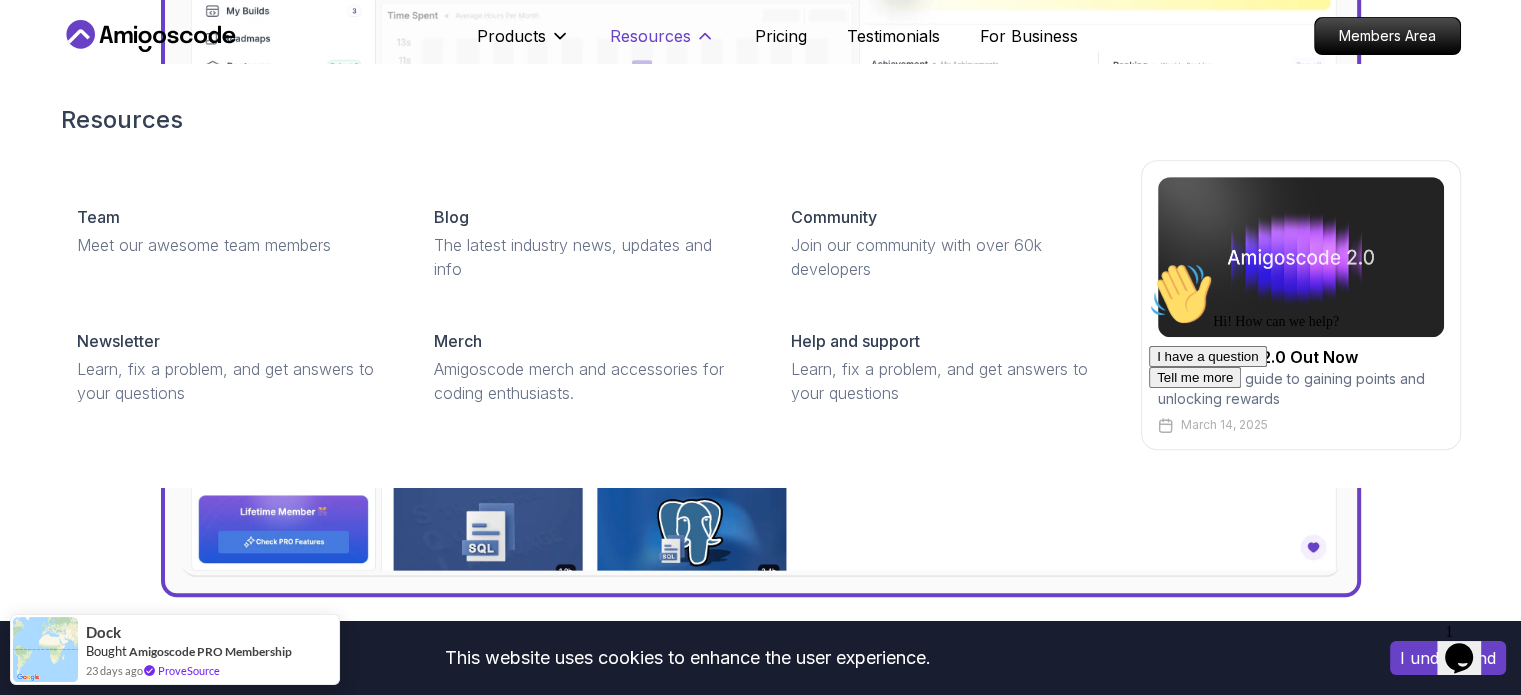 click on "Resources" at bounding box center [650, 36] 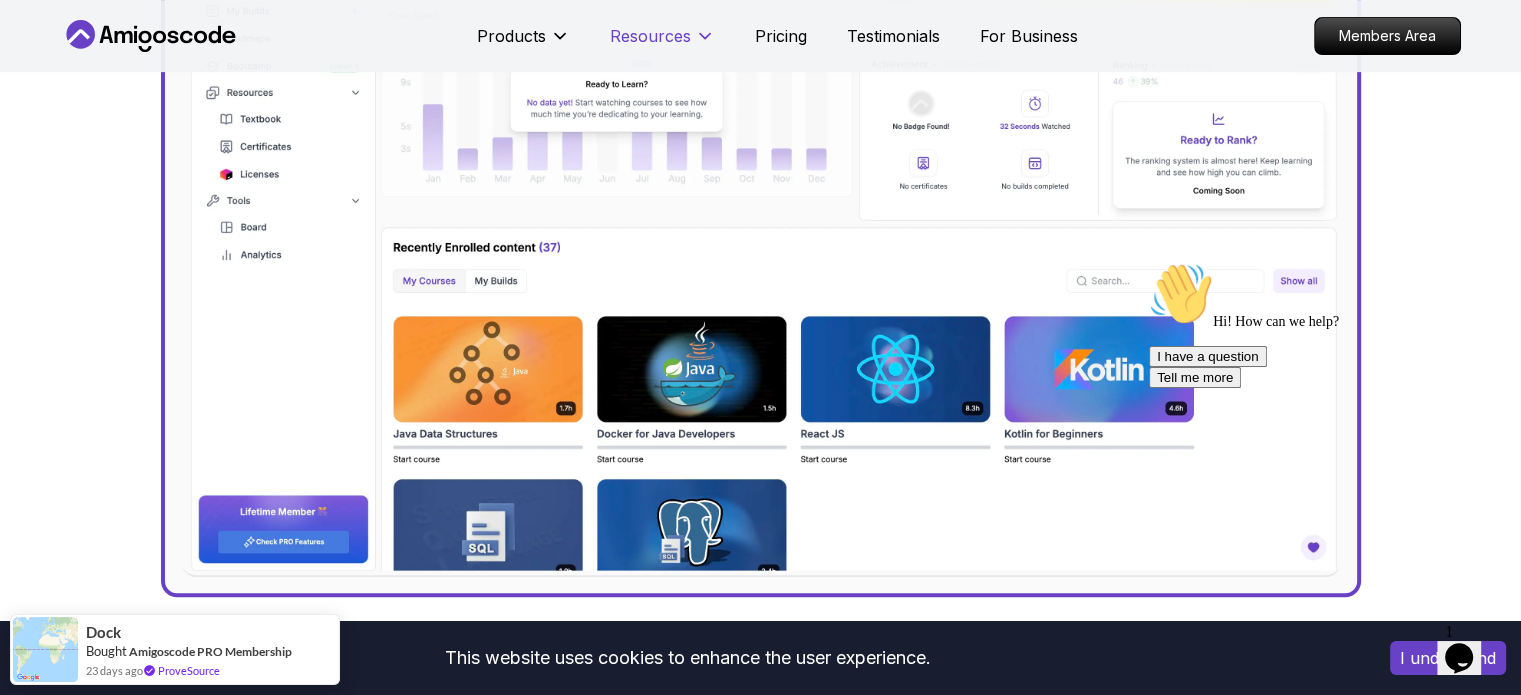 click on "Resources" at bounding box center (650, 36) 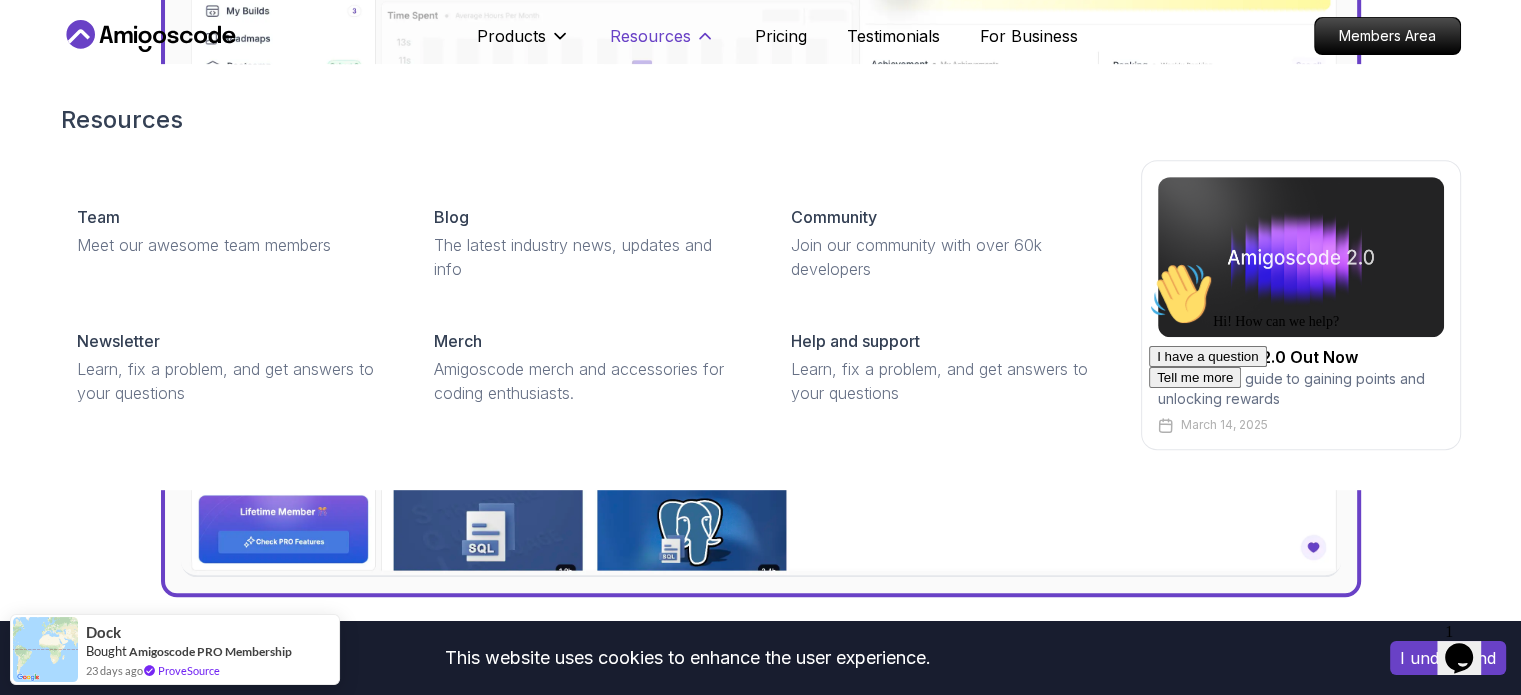 click on "Resources" at bounding box center [650, 36] 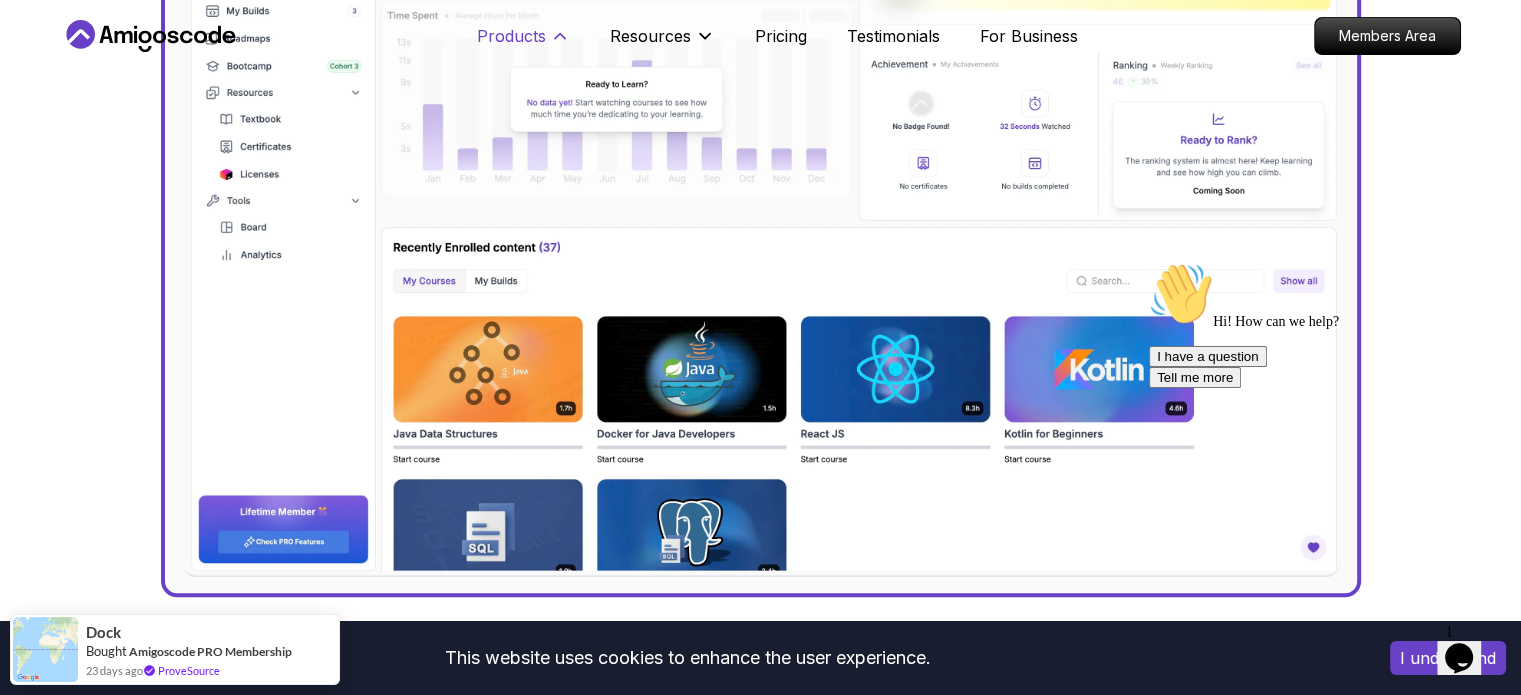 click on "Products" at bounding box center (523, 44) 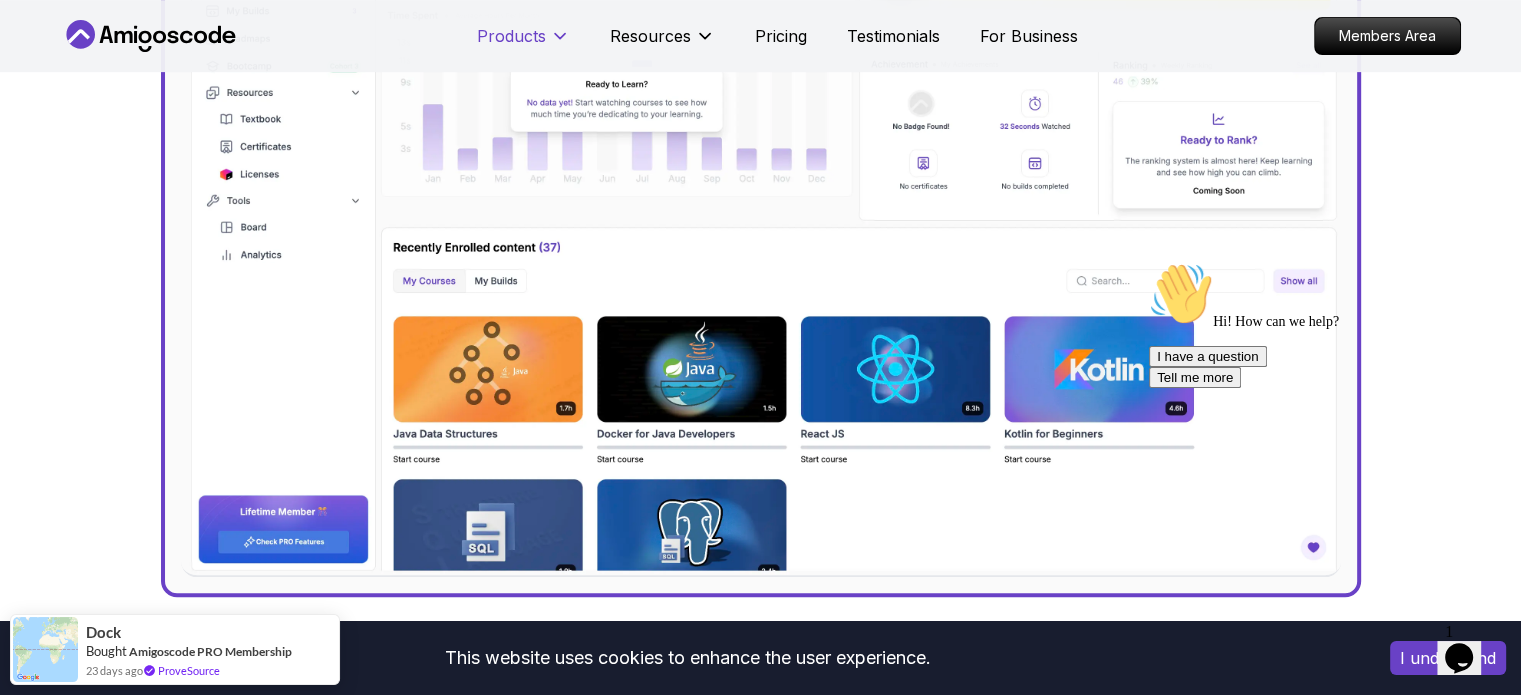 click on "Products" at bounding box center (523, 44) 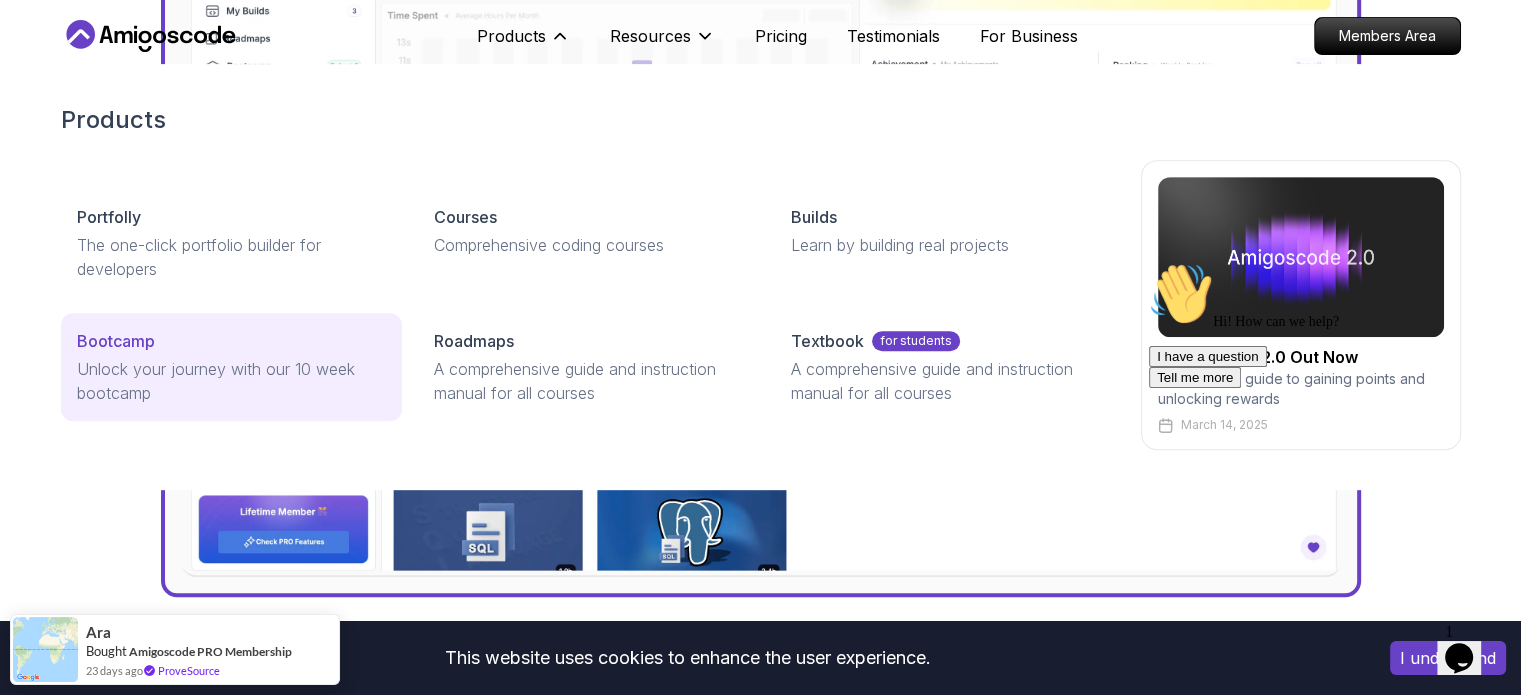 click on "Bootcamp" at bounding box center [231, 341] 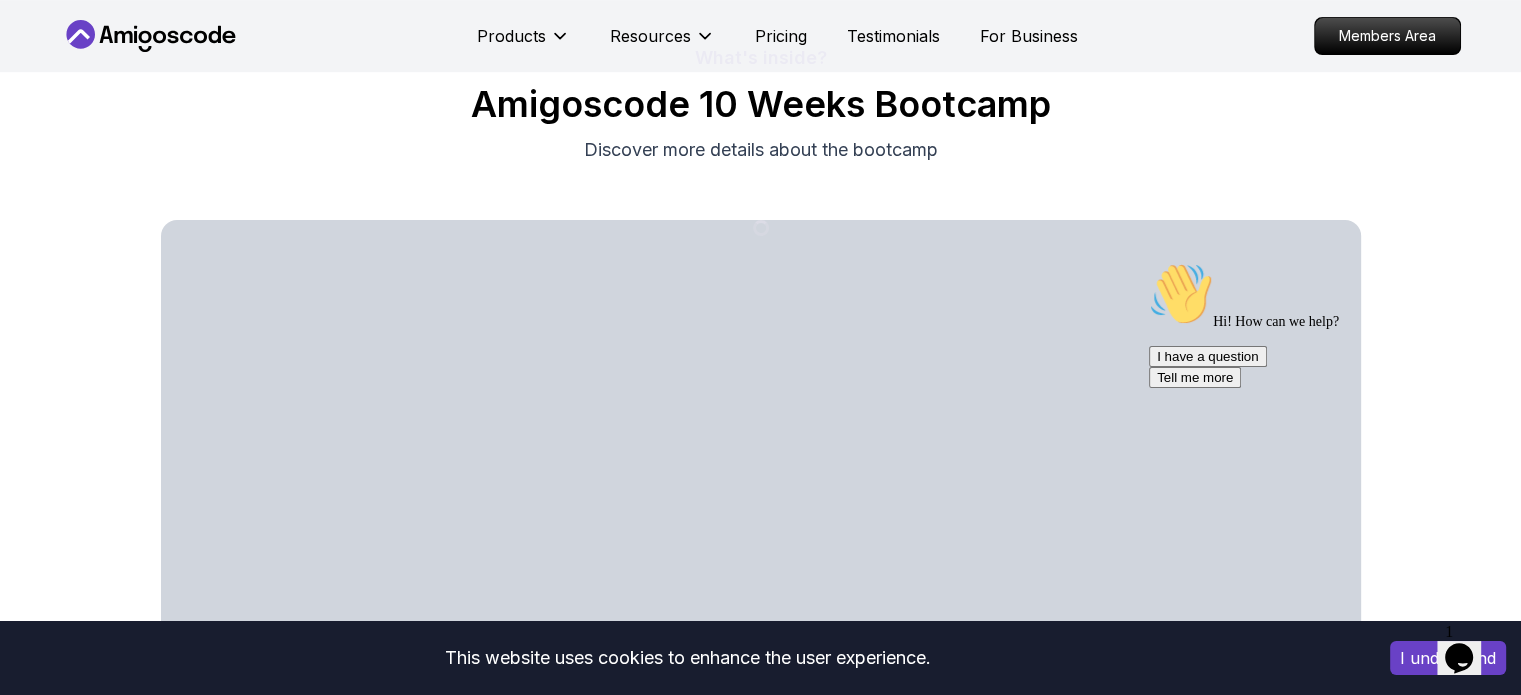 scroll, scrollTop: 0, scrollLeft: 0, axis: both 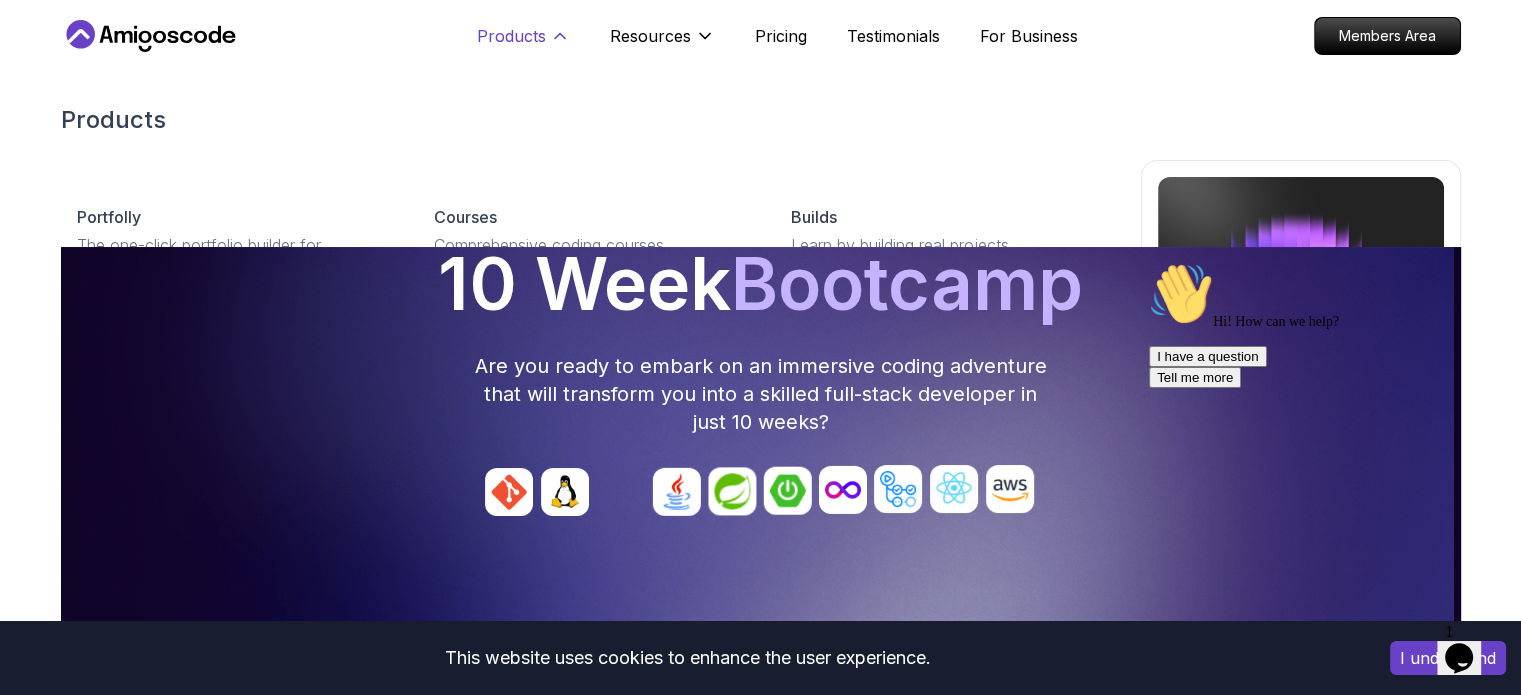 click 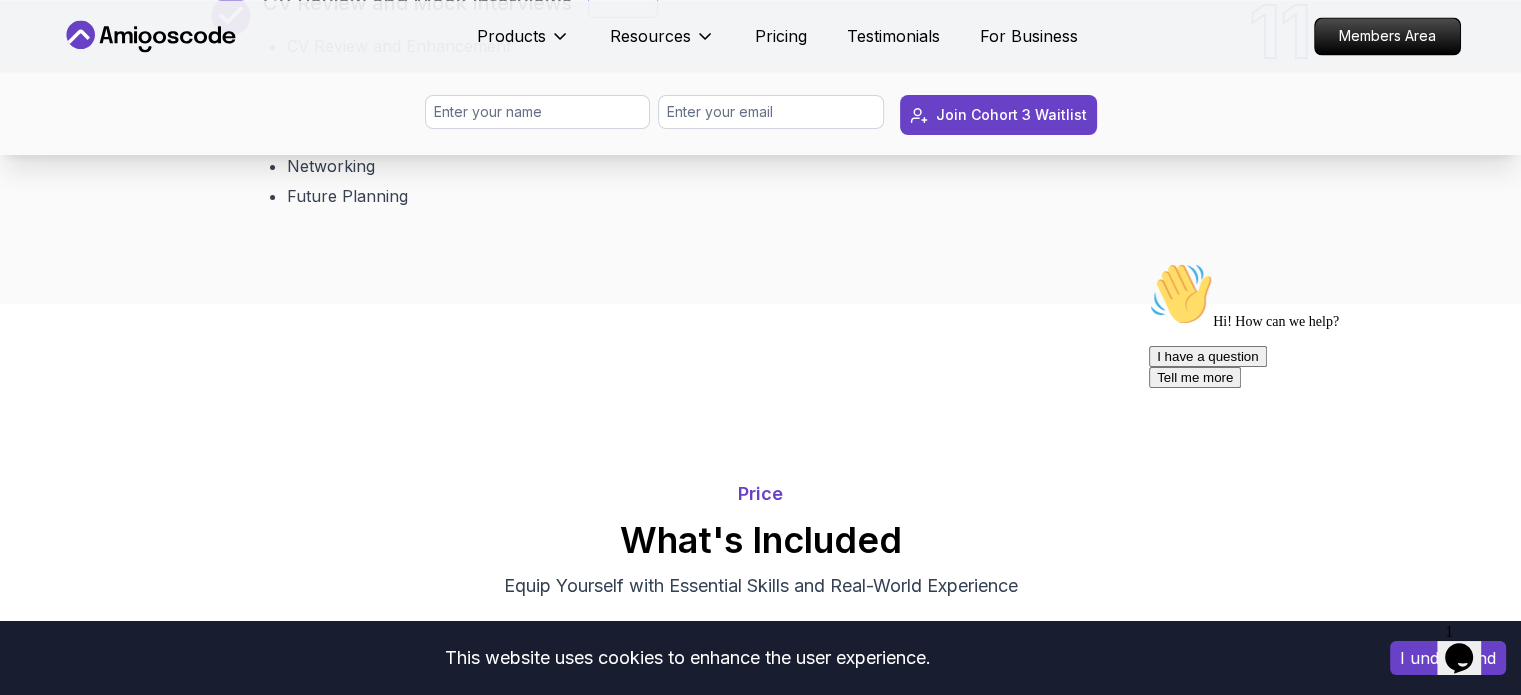 scroll, scrollTop: 3698, scrollLeft: 0, axis: vertical 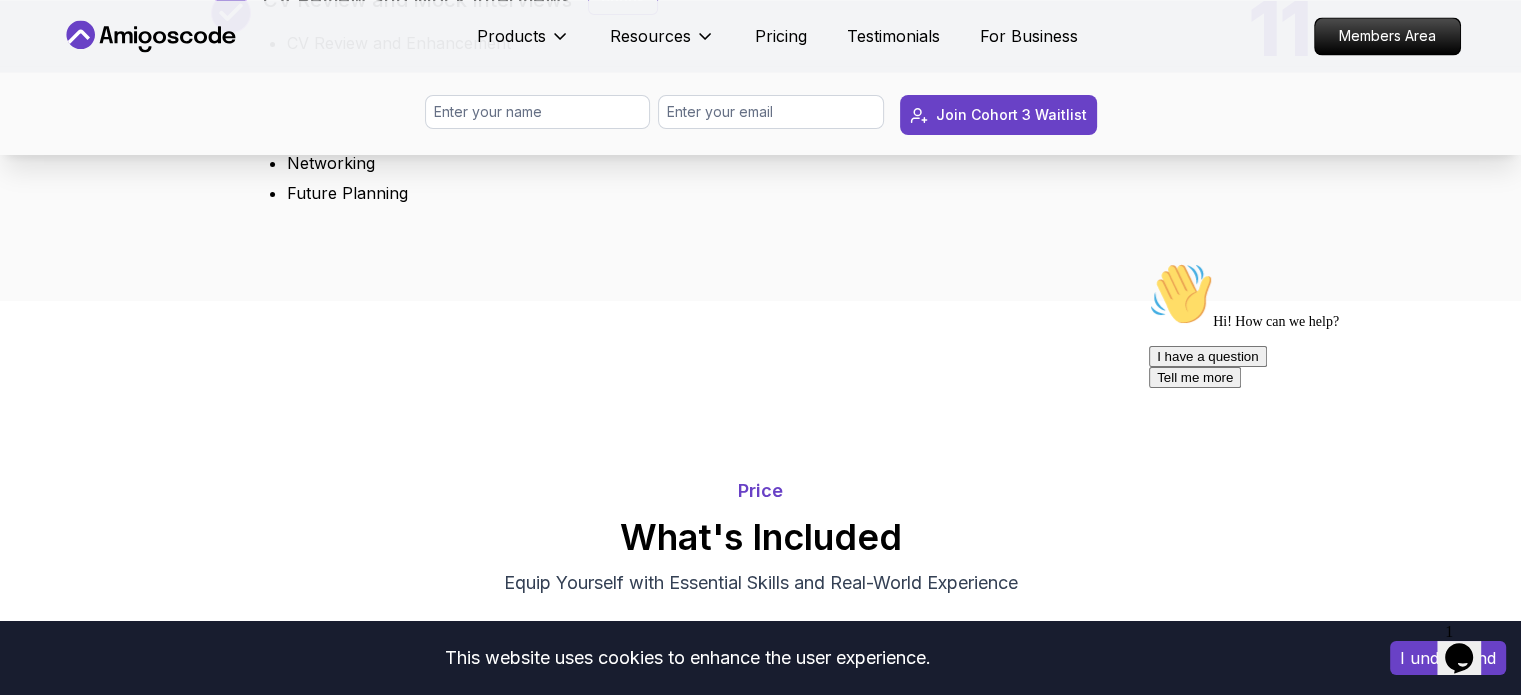 click on "Bonus" at bounding box center (623, 0) 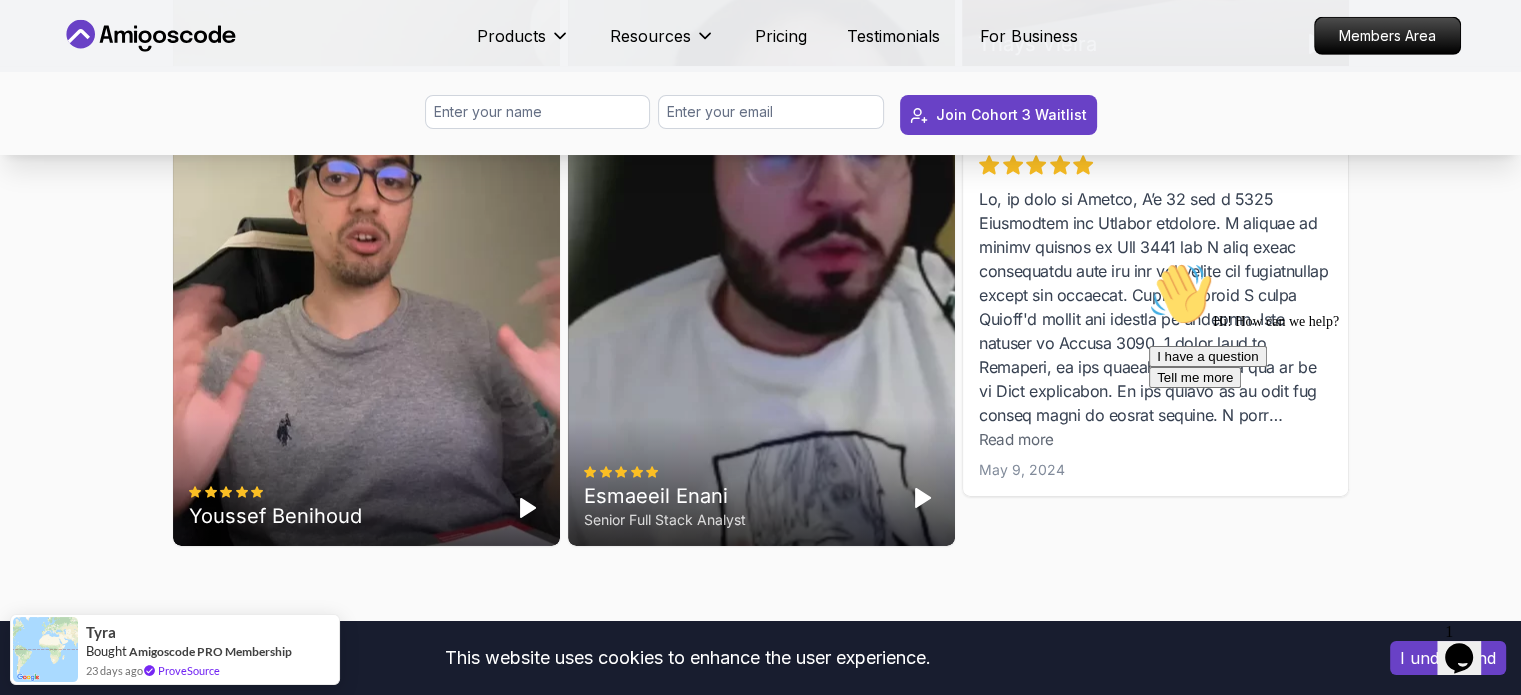 scroll, scrollTop: 6323, scrollLeft: 0, axis: vertical 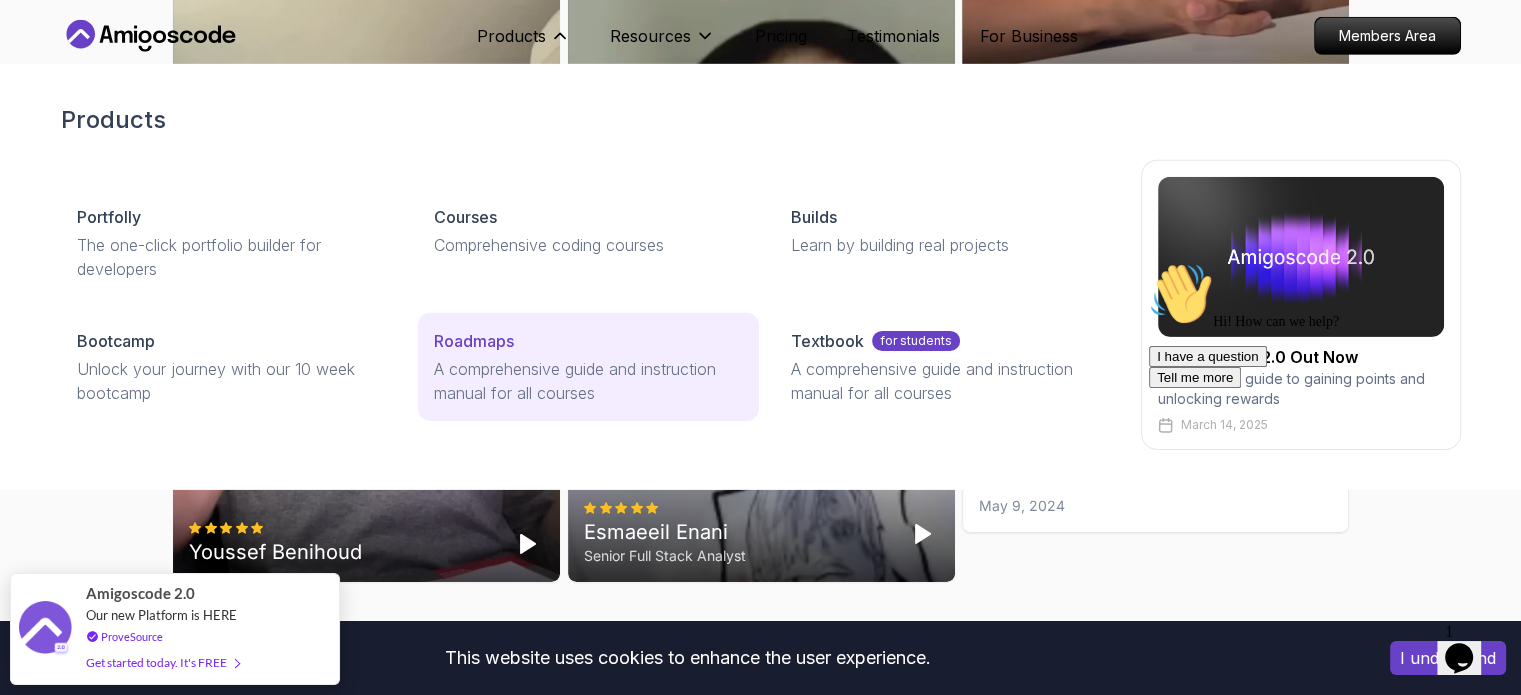 click on "Roadmaps A comprehensive guide and instruction manual for all courses" at bounding box center (588, 367) 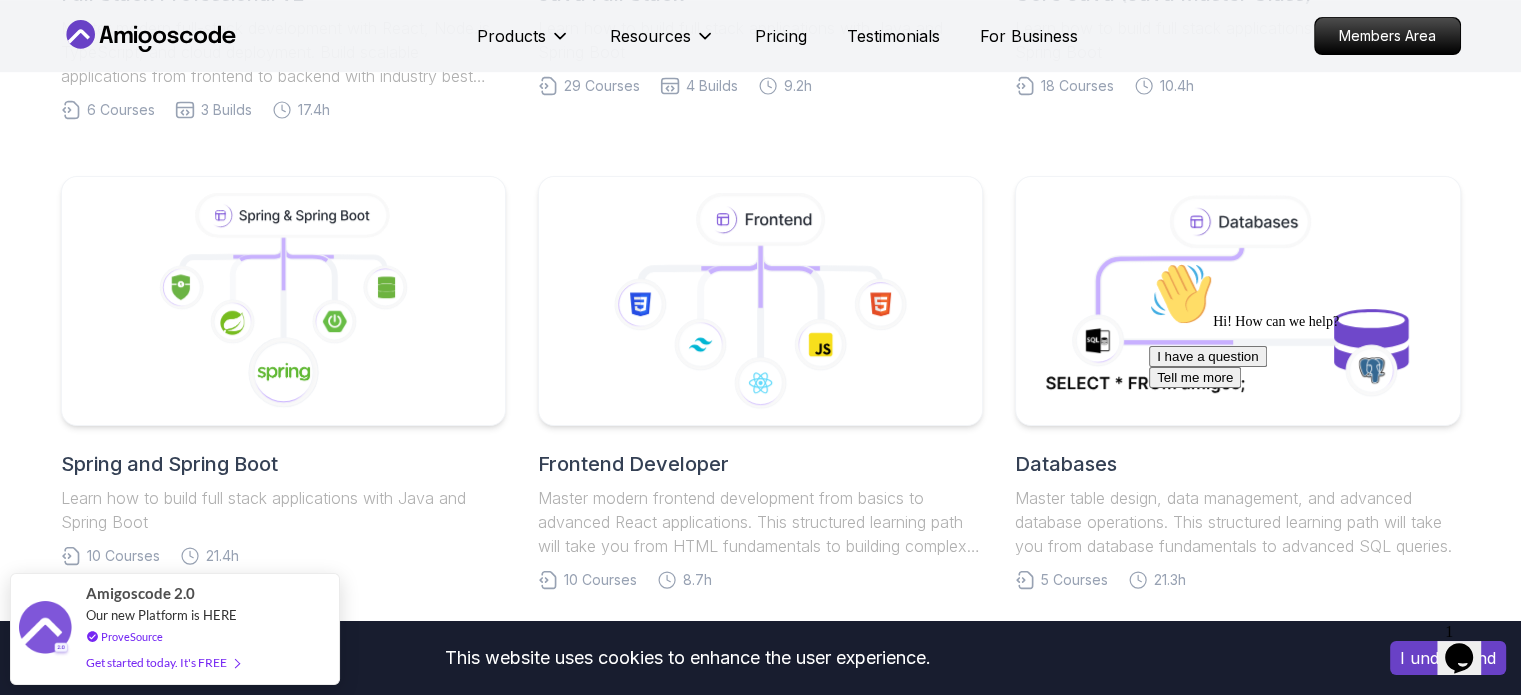 scroll, scrollTop: 860, scrollLeft: 0, axis: vertical 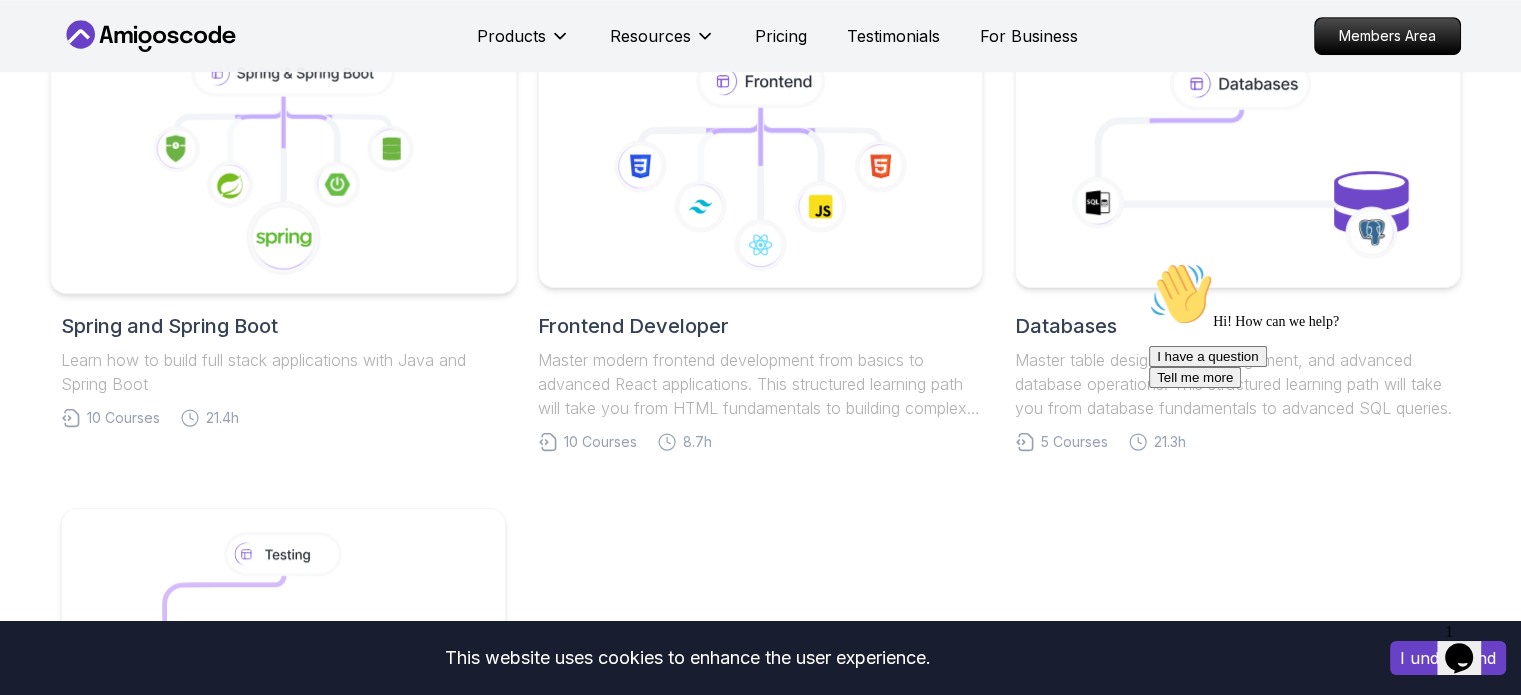 click 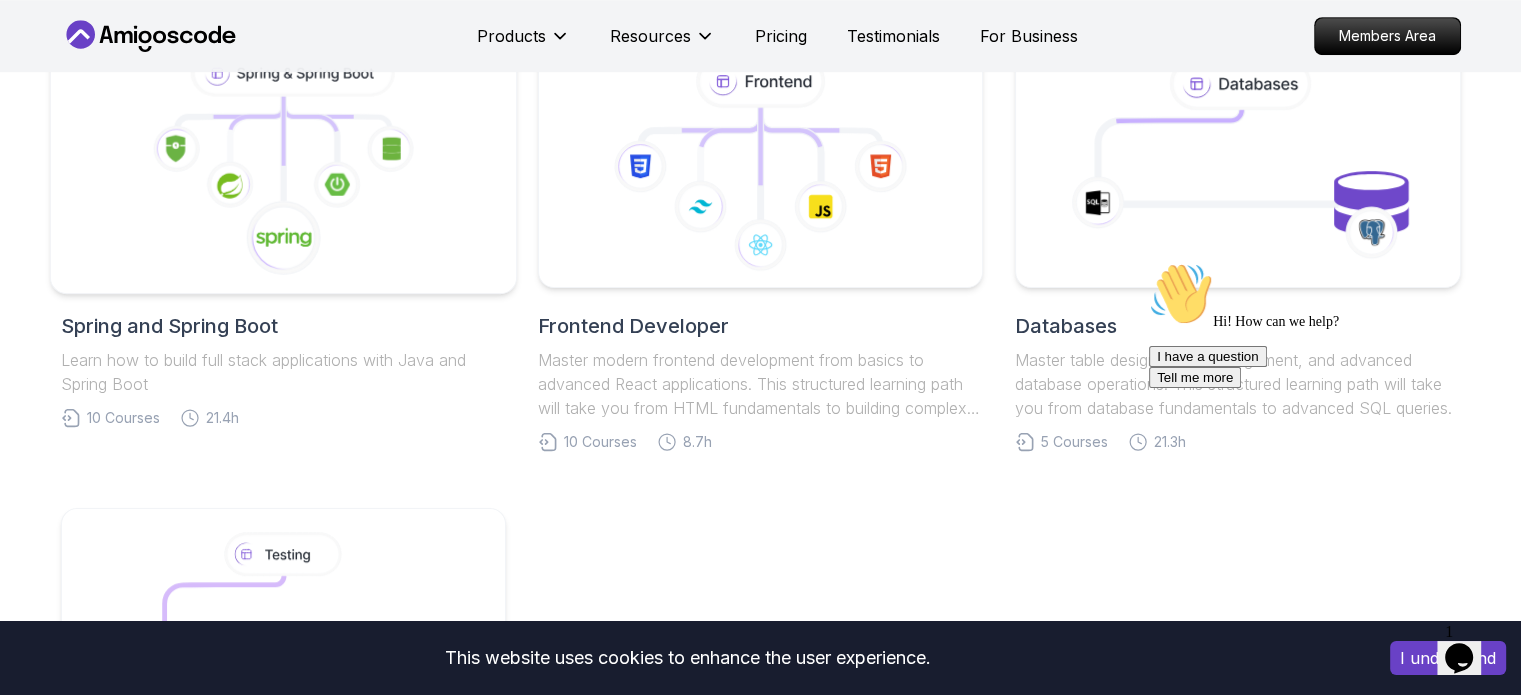 scroll, scrollTop: 988, scrollLeft: 0, axis: vertical 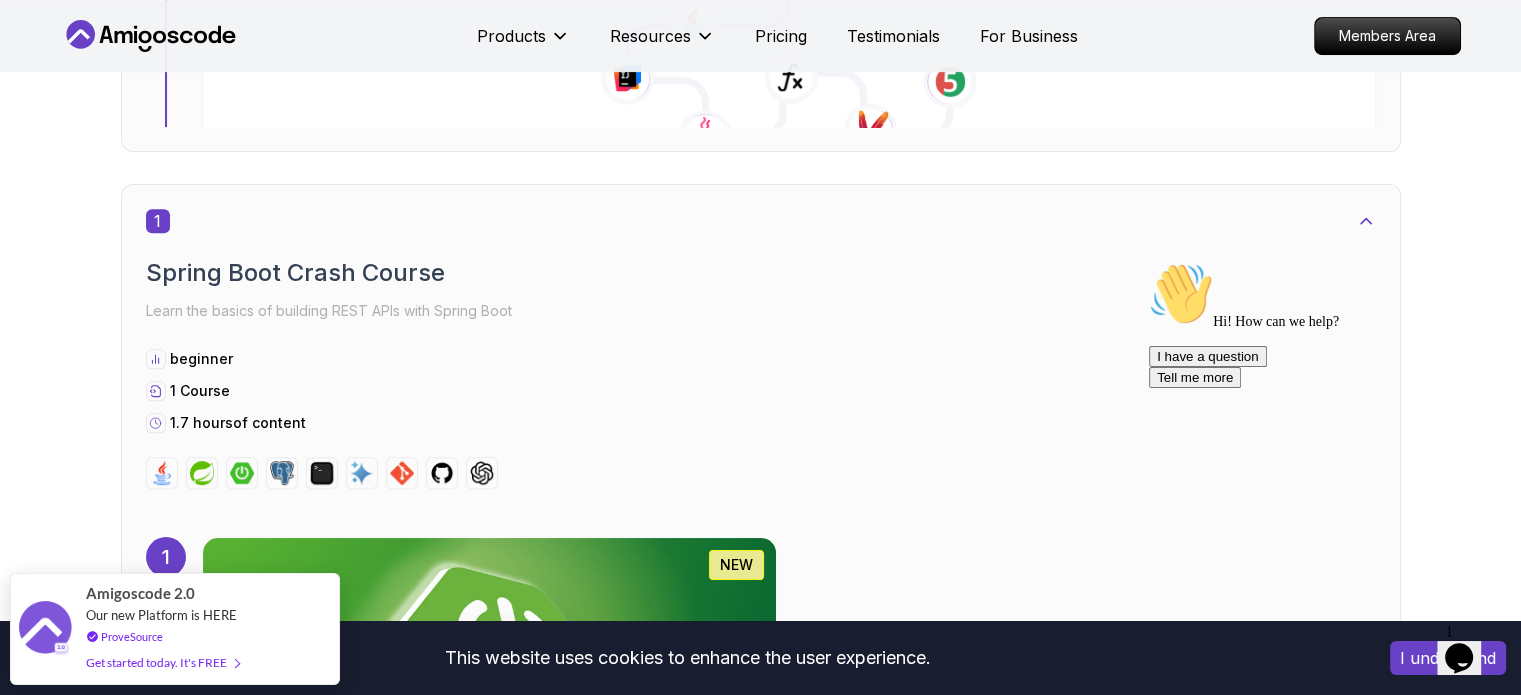 drag, startPoint x: 168, startPoint y: 334, endPoint x: 247, endPoint y: 345, distance: 79.762146 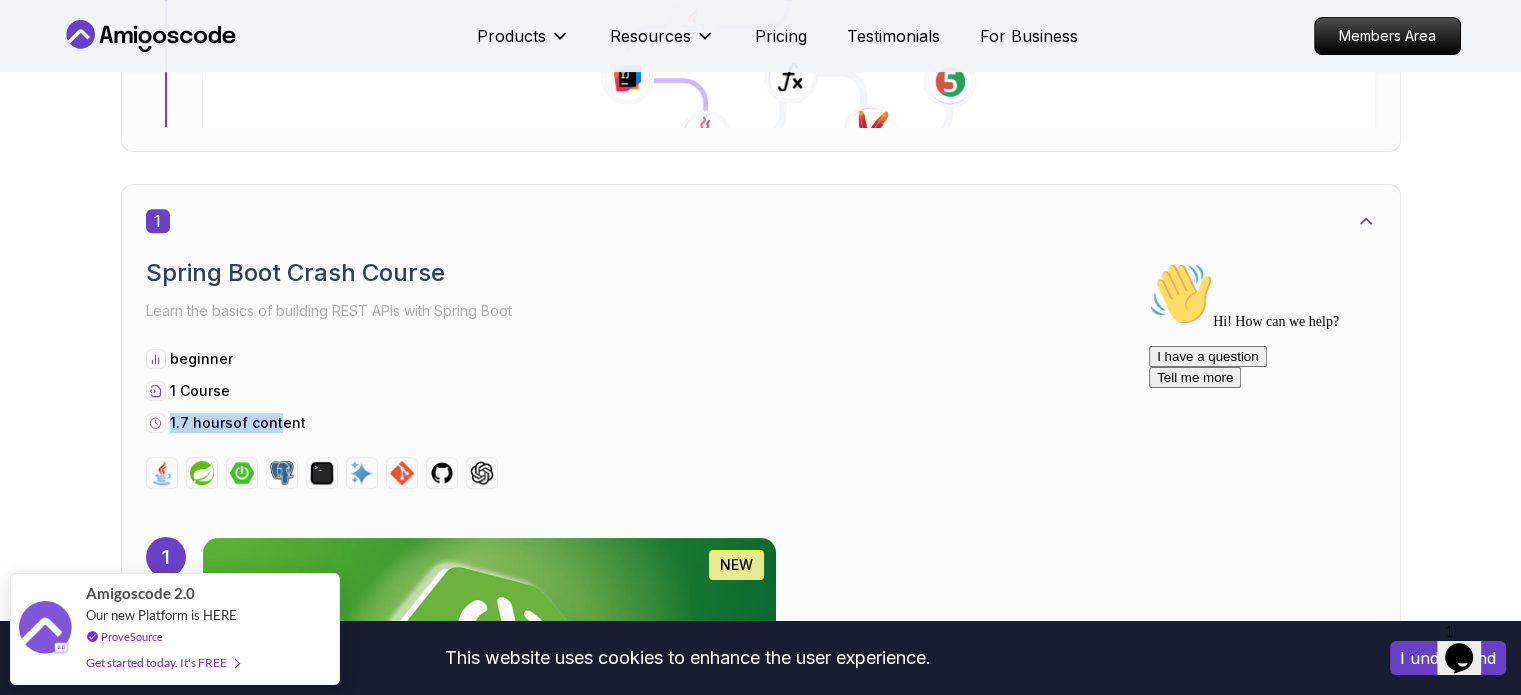 drag, startPoint x: 168, startPoint y: 363, endPoint x: 303, endPoint y: 360, distance: 135.03333 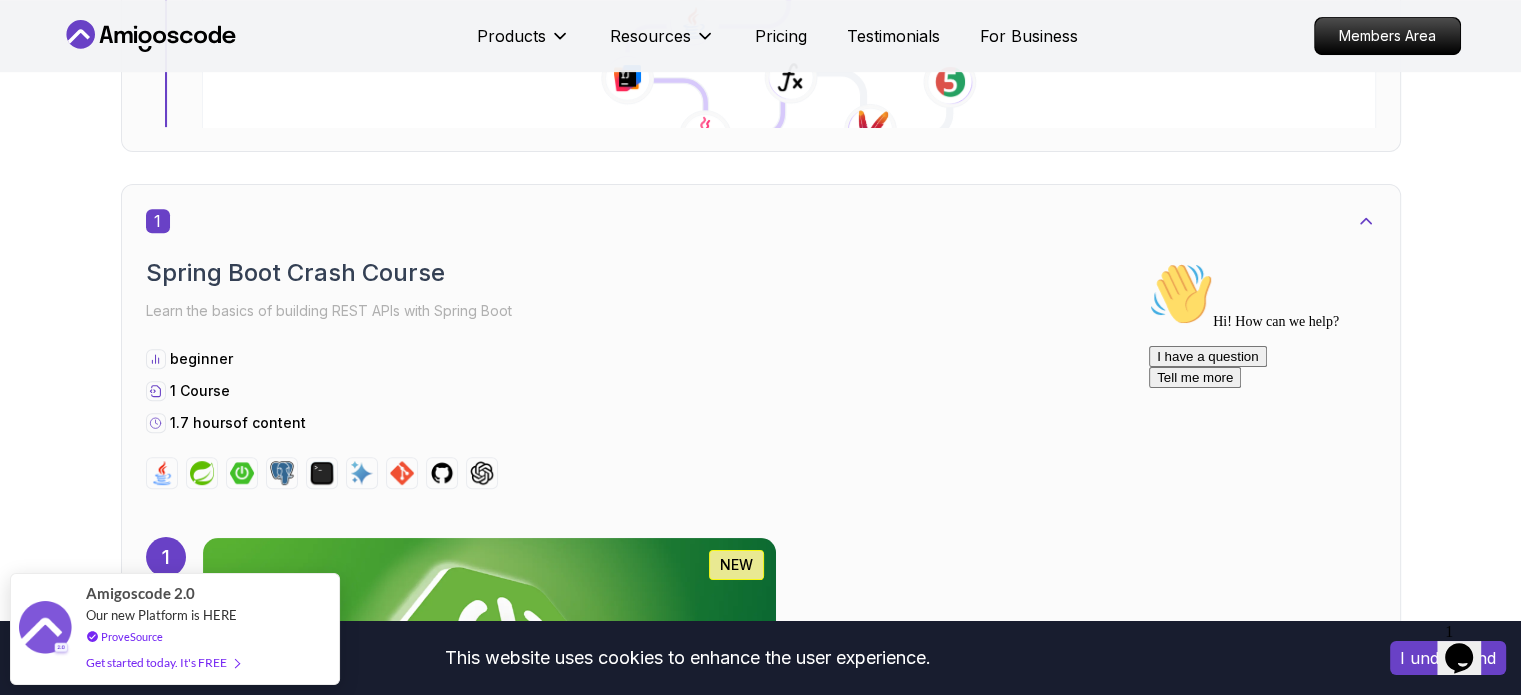 click on "[NUMBER] Spring Boot Crash Course Learn the basics of building REST APIs with Spring Boot beginner [NUMBER]   Course   [DURATION]  of content" at bounding box center [761, 349] 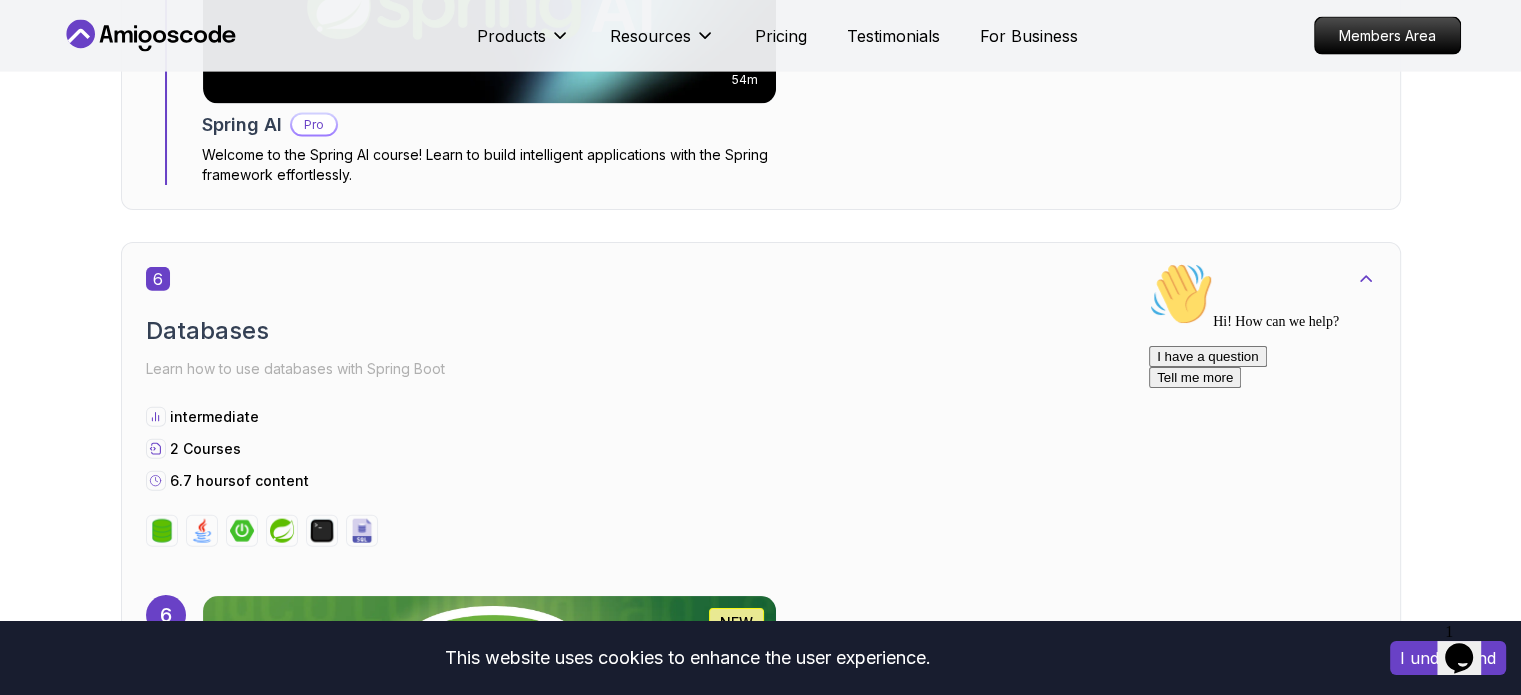 scroll, scrollTop: 4567, scrollLeft: 0, axis: vertical 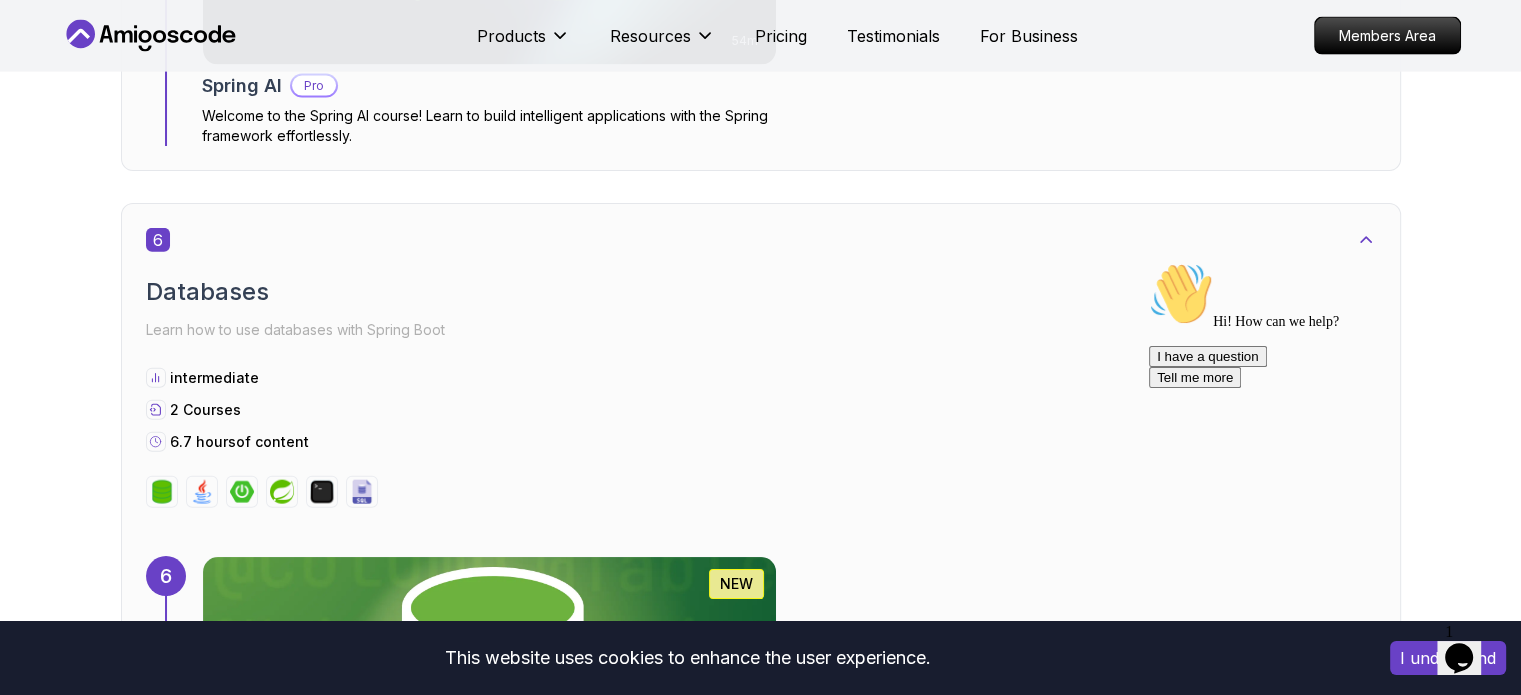 click 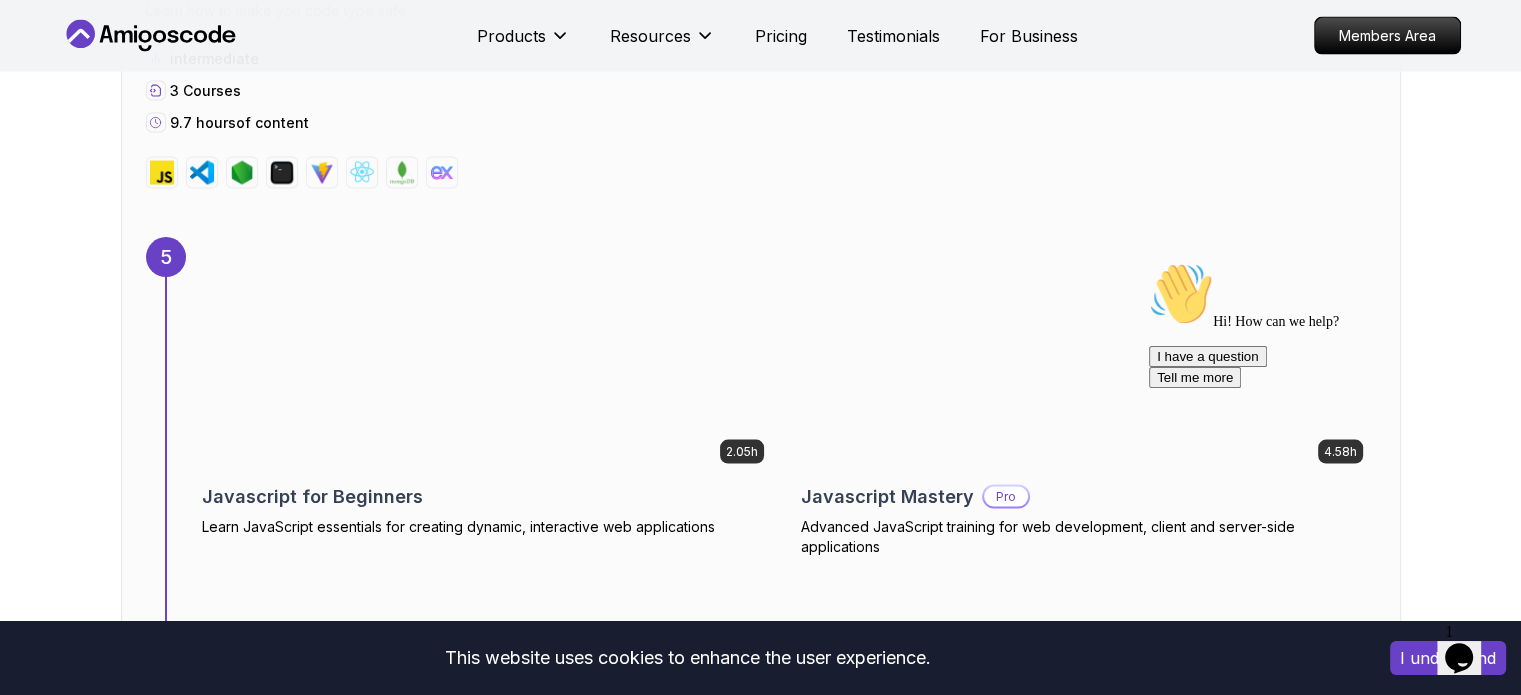 scroll, scrollTop: 4143, scrollLeft: 0, axis: vertical 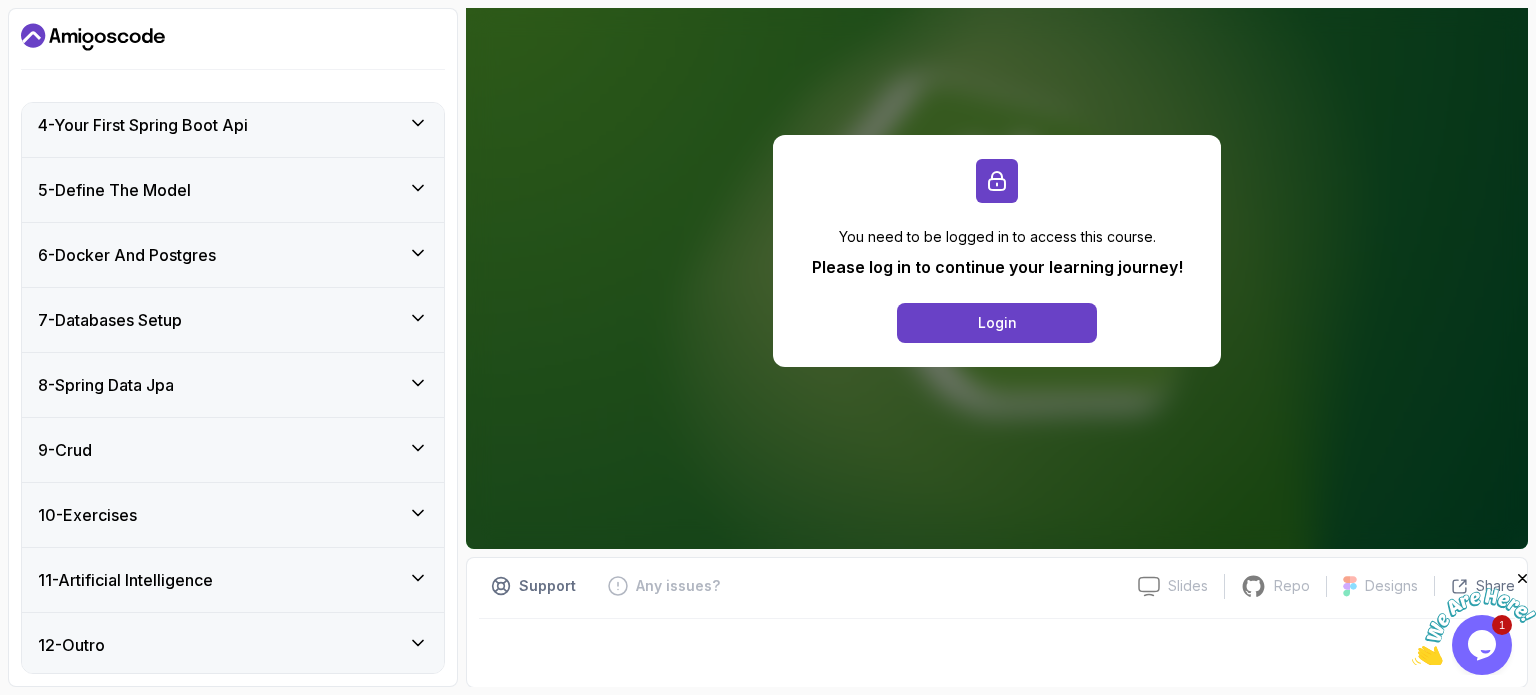 click on "9  -  Crud" at bounding box center [233, 450] 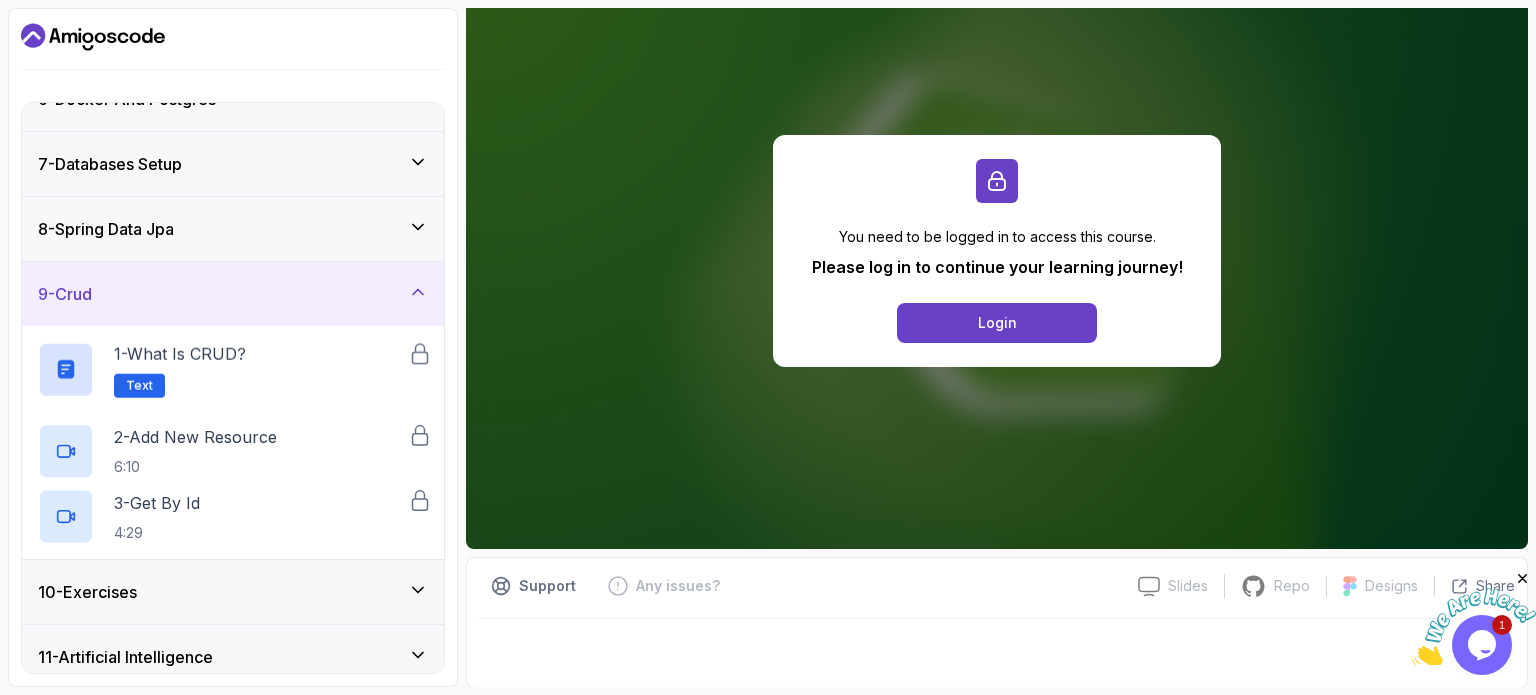 scroll, scrollTop: 205, scrollLeft: 0, axis: vertical 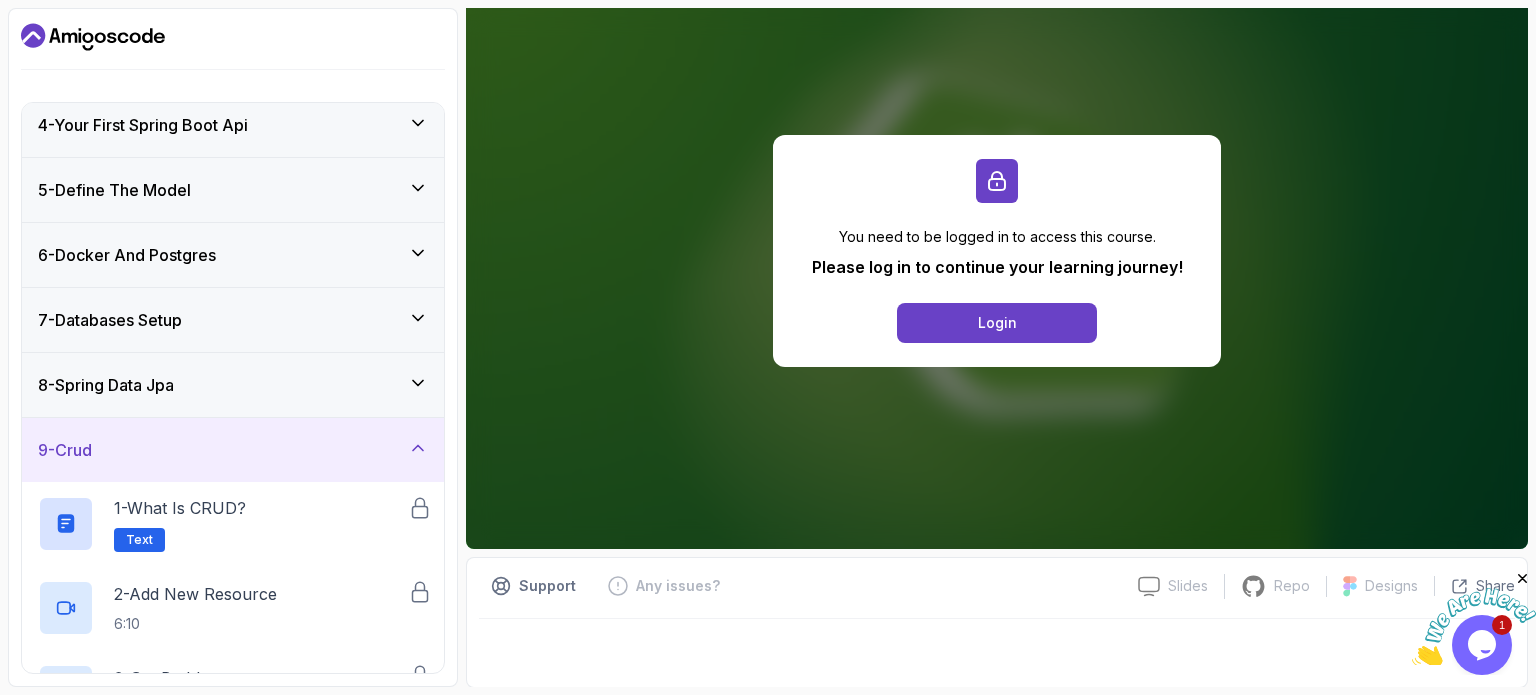 click on "9  -  Crud" at bounding box center (233, 450) 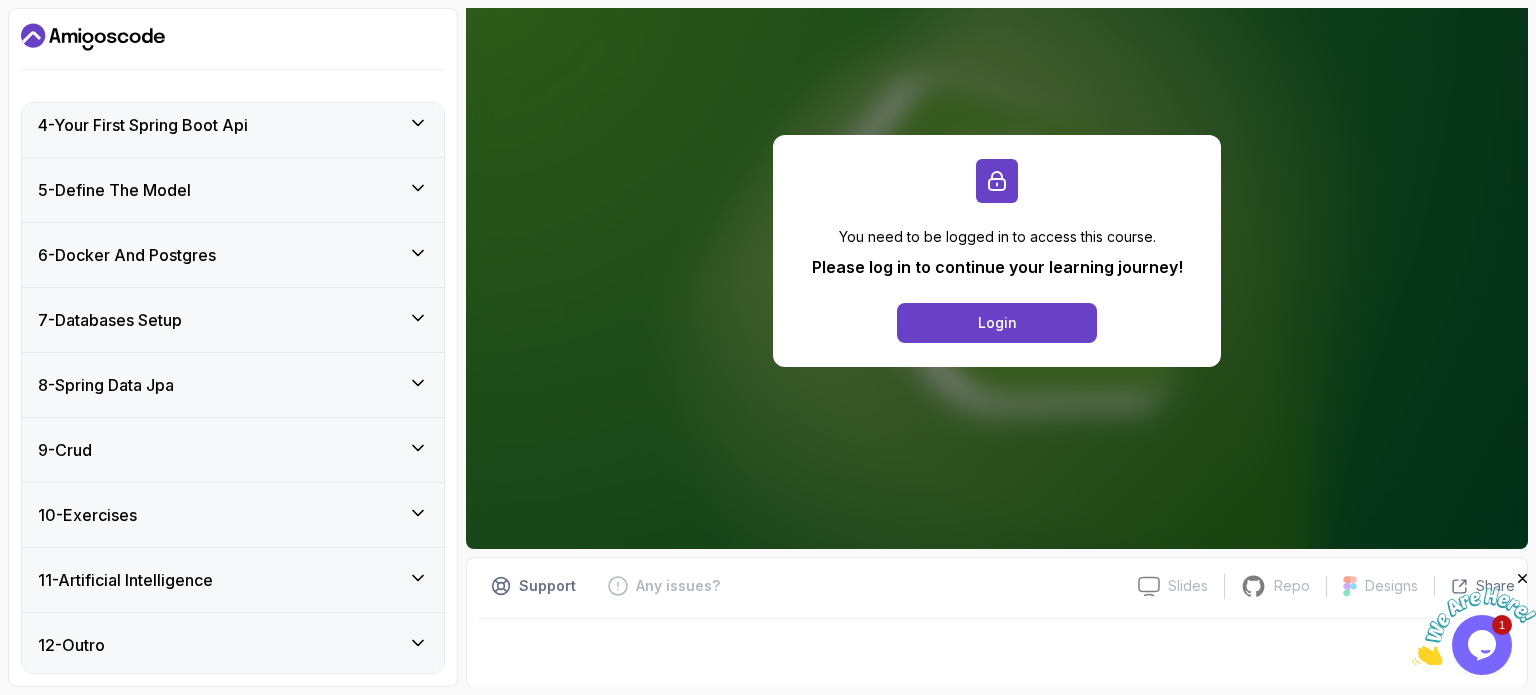scroll, scrollTop: 0, scrollLeft: 0, axis: both 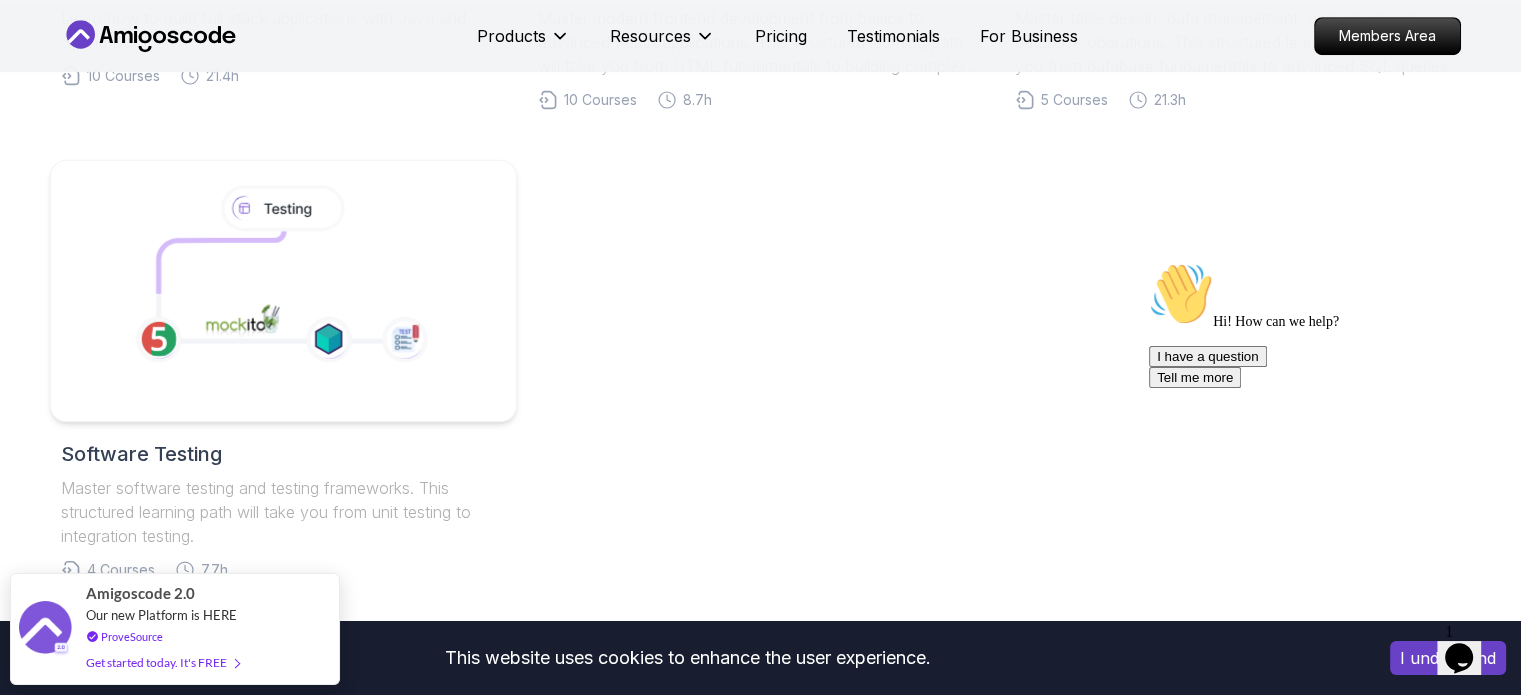 click 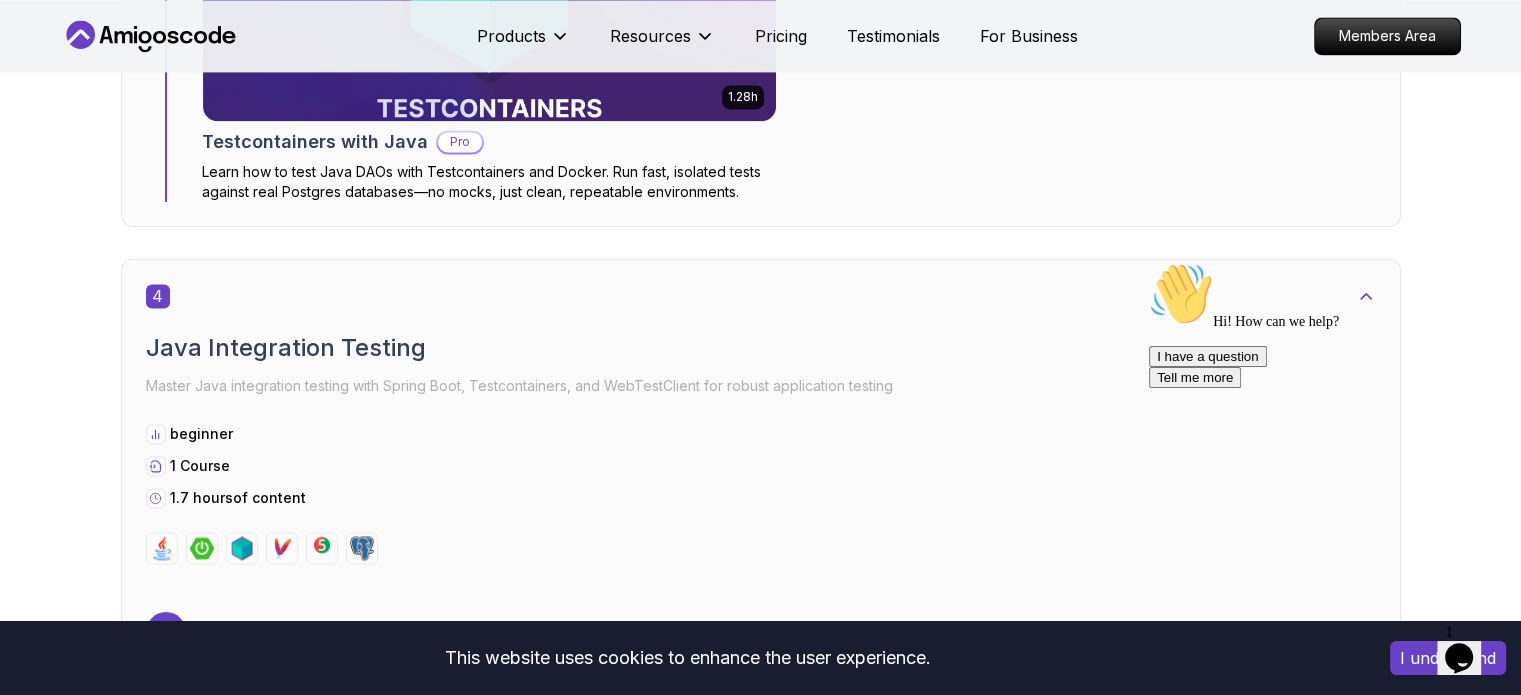 scroll, scrollTop: 3135, scrollLeft: 0, axis: vertical 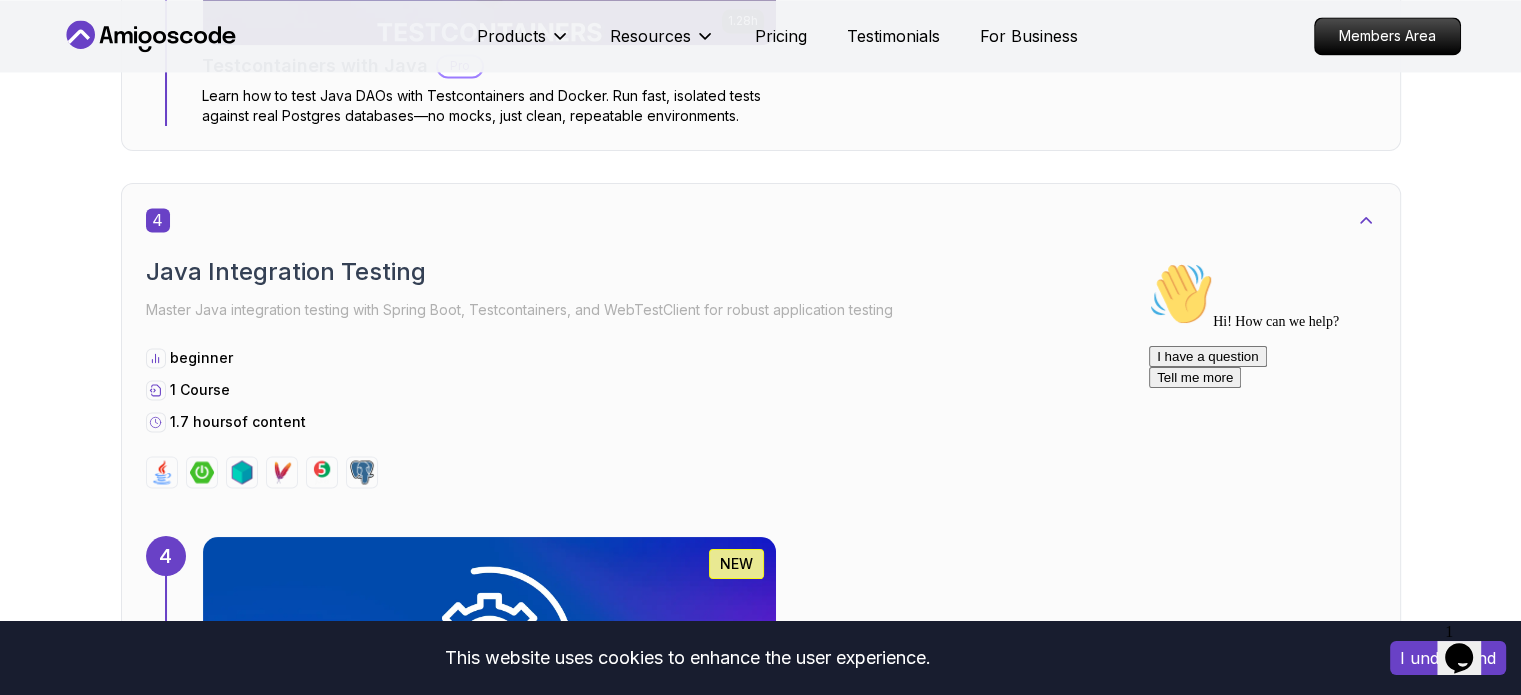 click at bounding box center [1238, 1592] 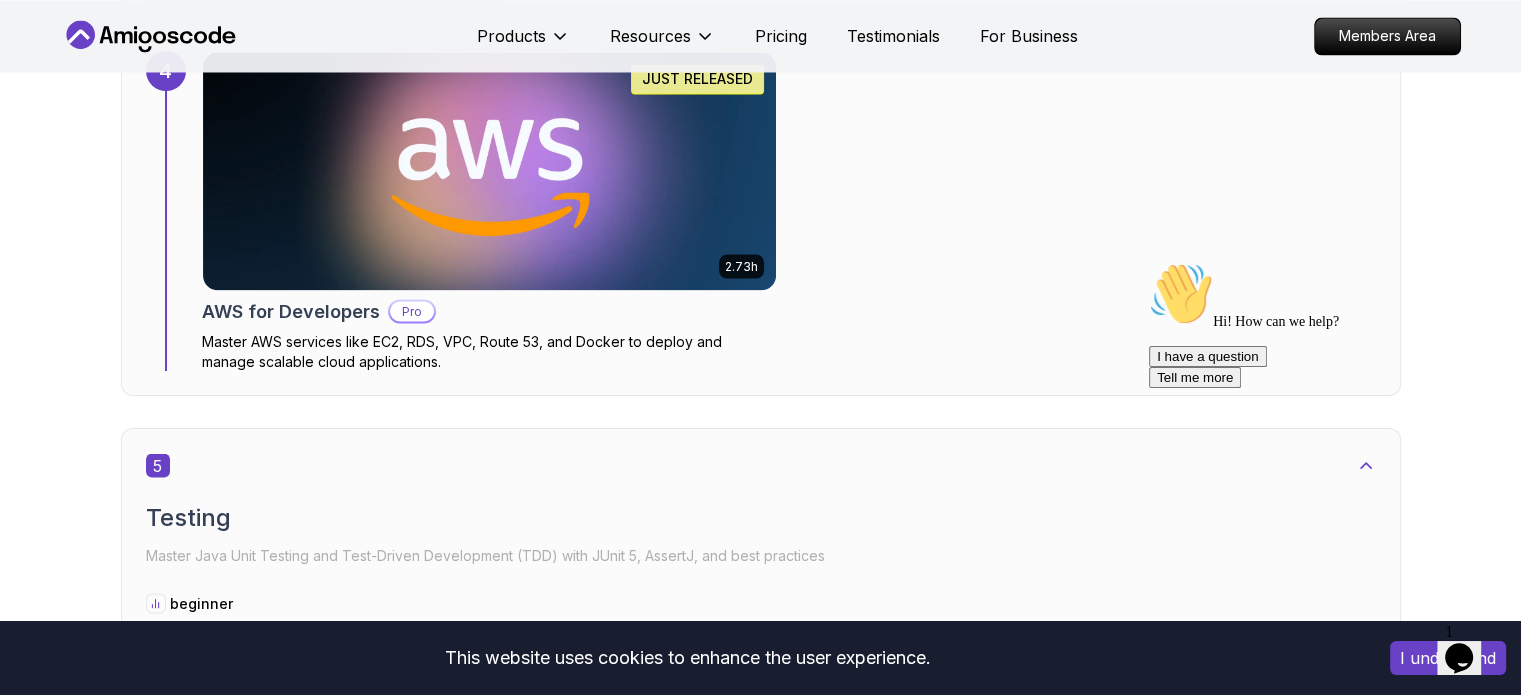 scroll, scrollTop: 3630, scrollLeft: 0, axis: vertical 